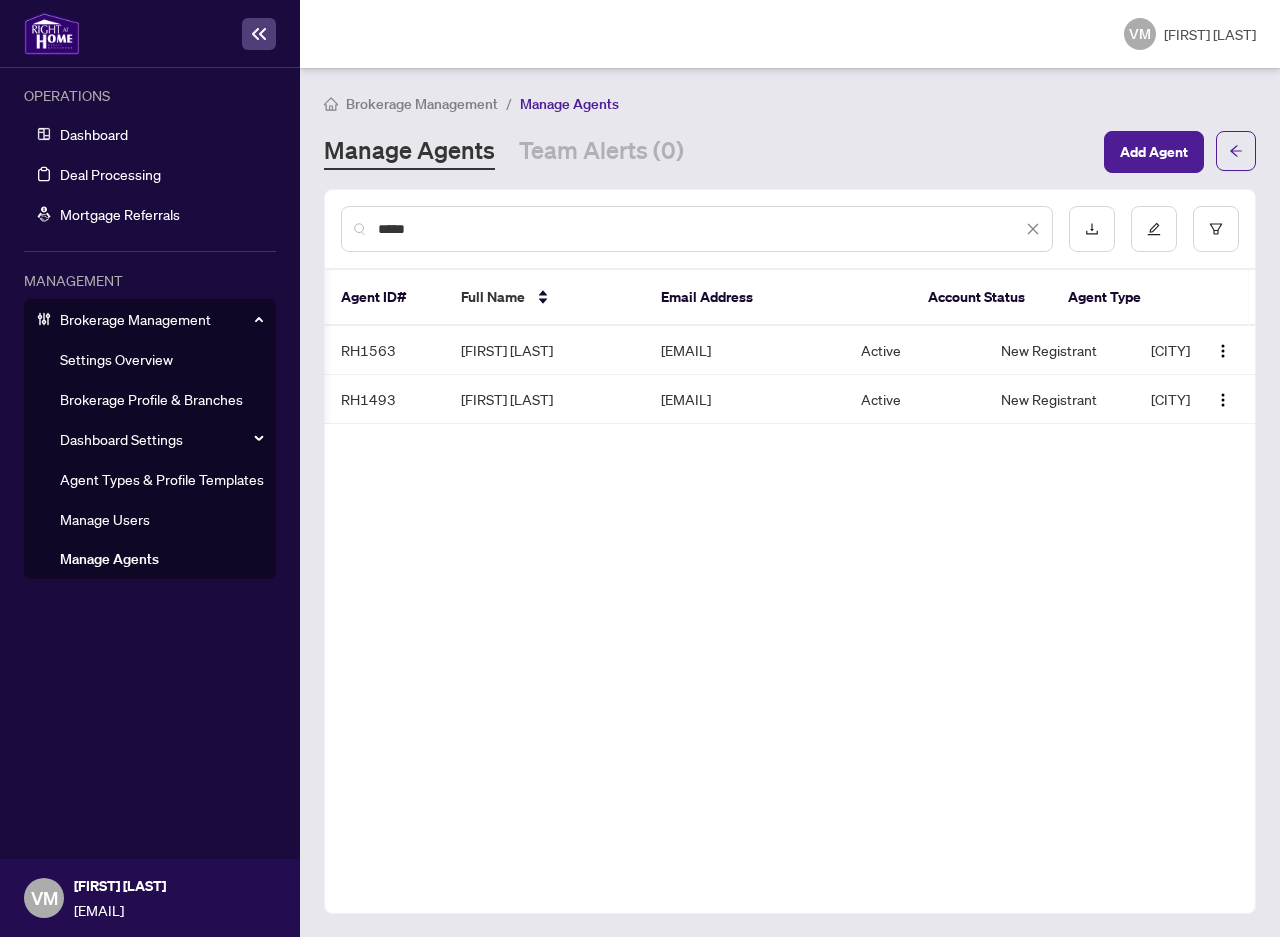scroll, scrollTop: 0, scrollLeft: 0, axis: both 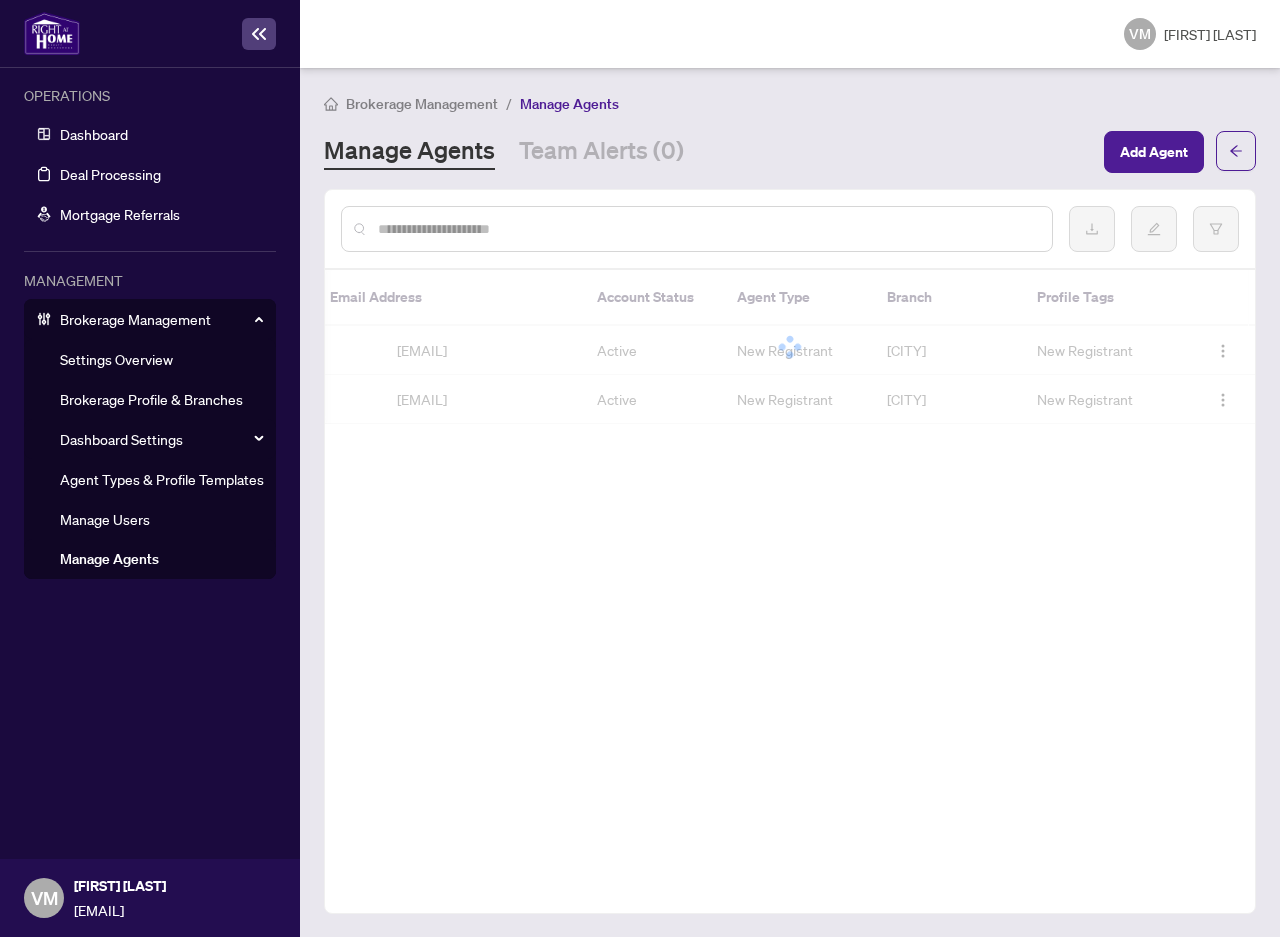 paste on "**********" 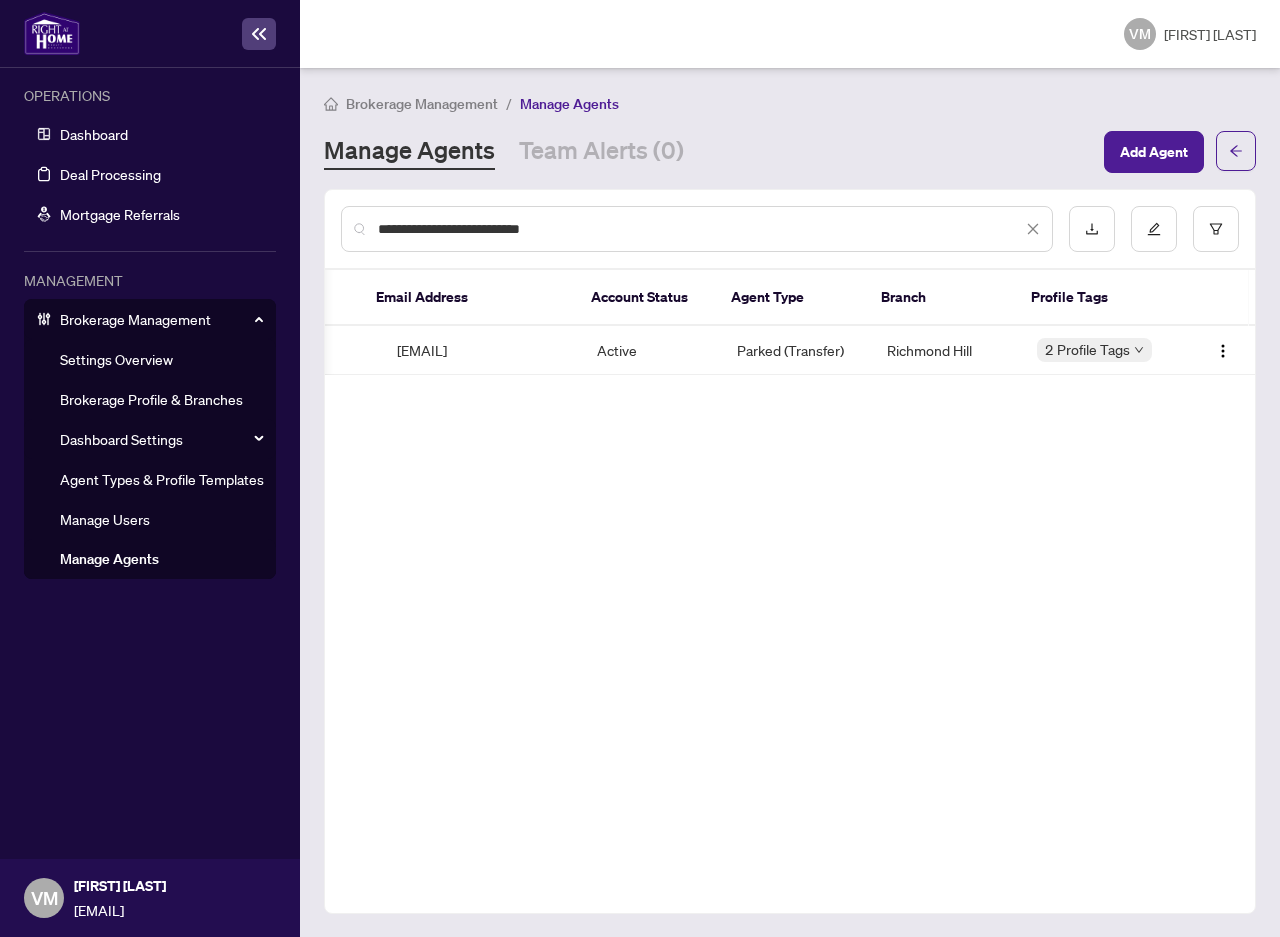 scroll, scrollTop: 0, scrollLeft: 279, axis: horizontal 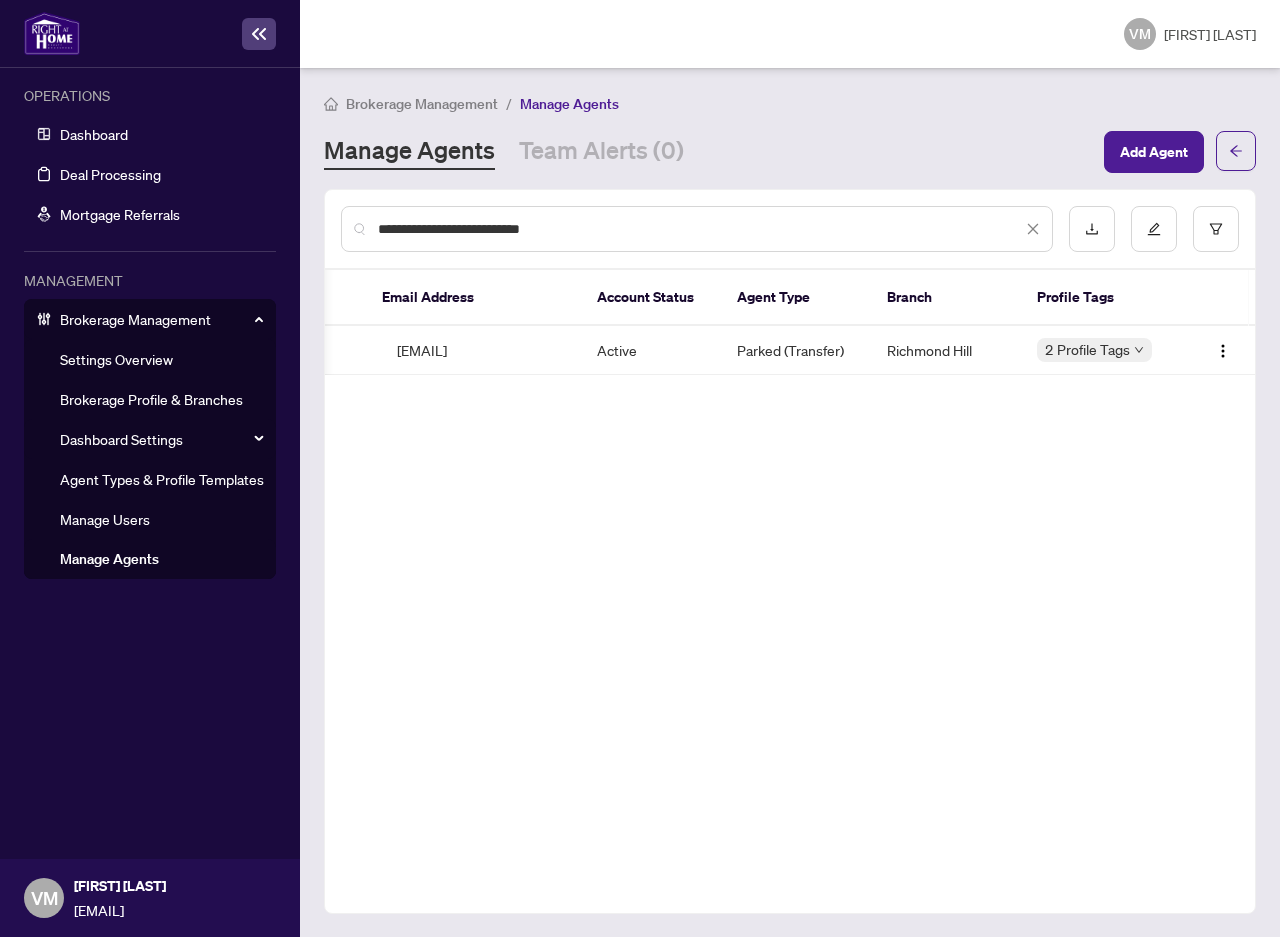 click at bounding box center [1033, 229] 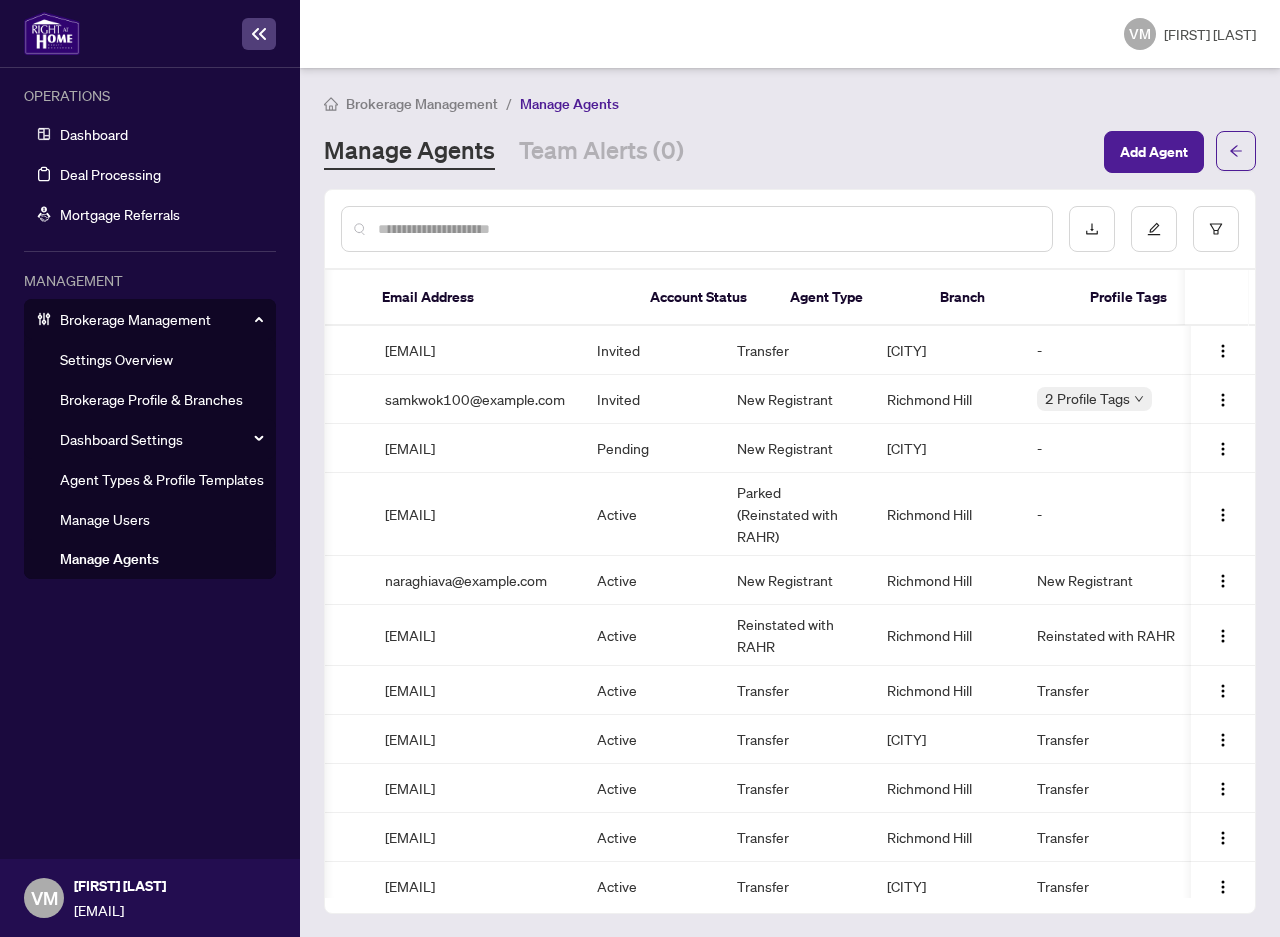 click on "Manage Agents" at bounding box center (109, 559) 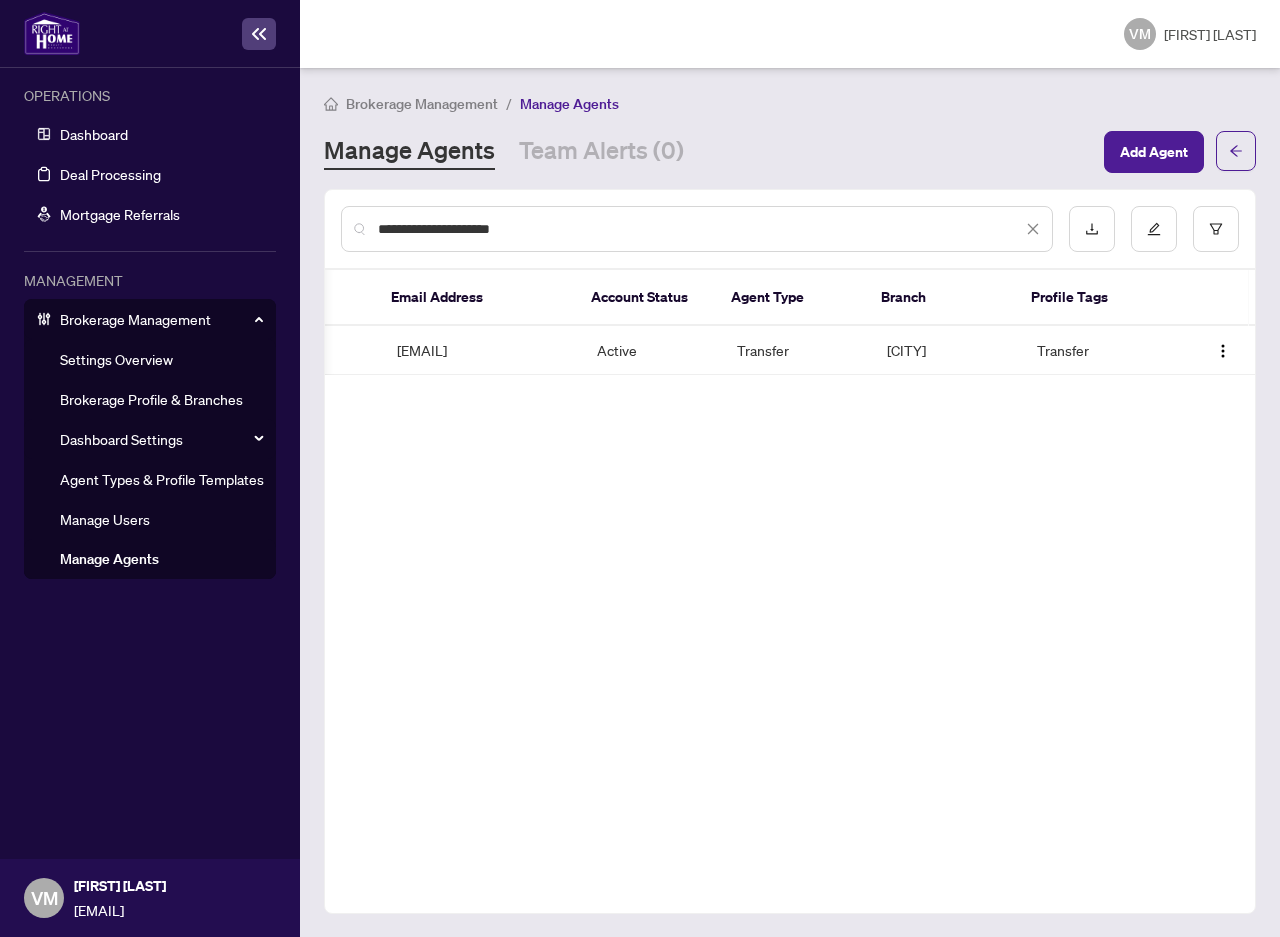 scroll, scrollTop: 0, scrollLeft: 264, axis: horizontal 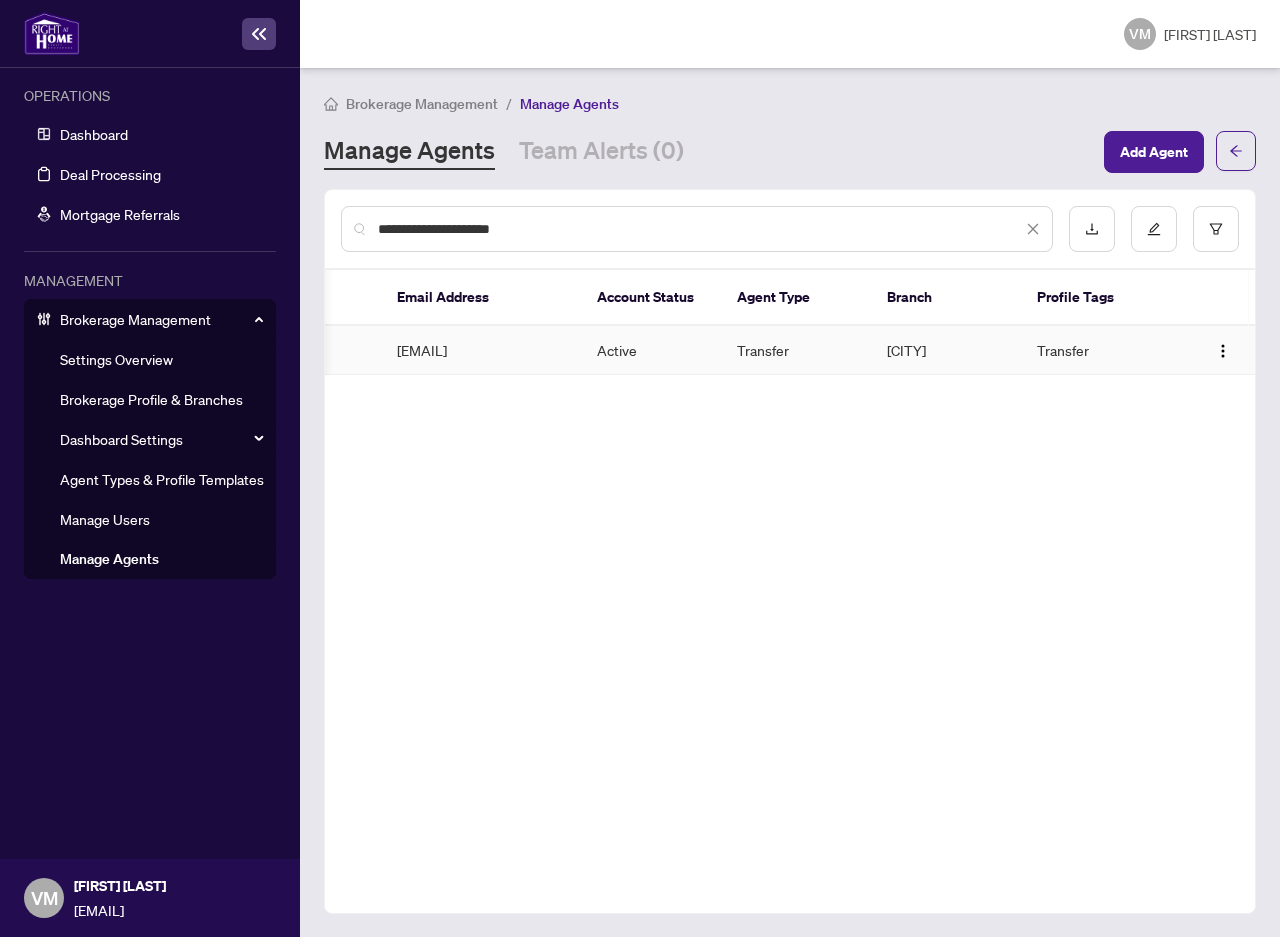 type on "**********" 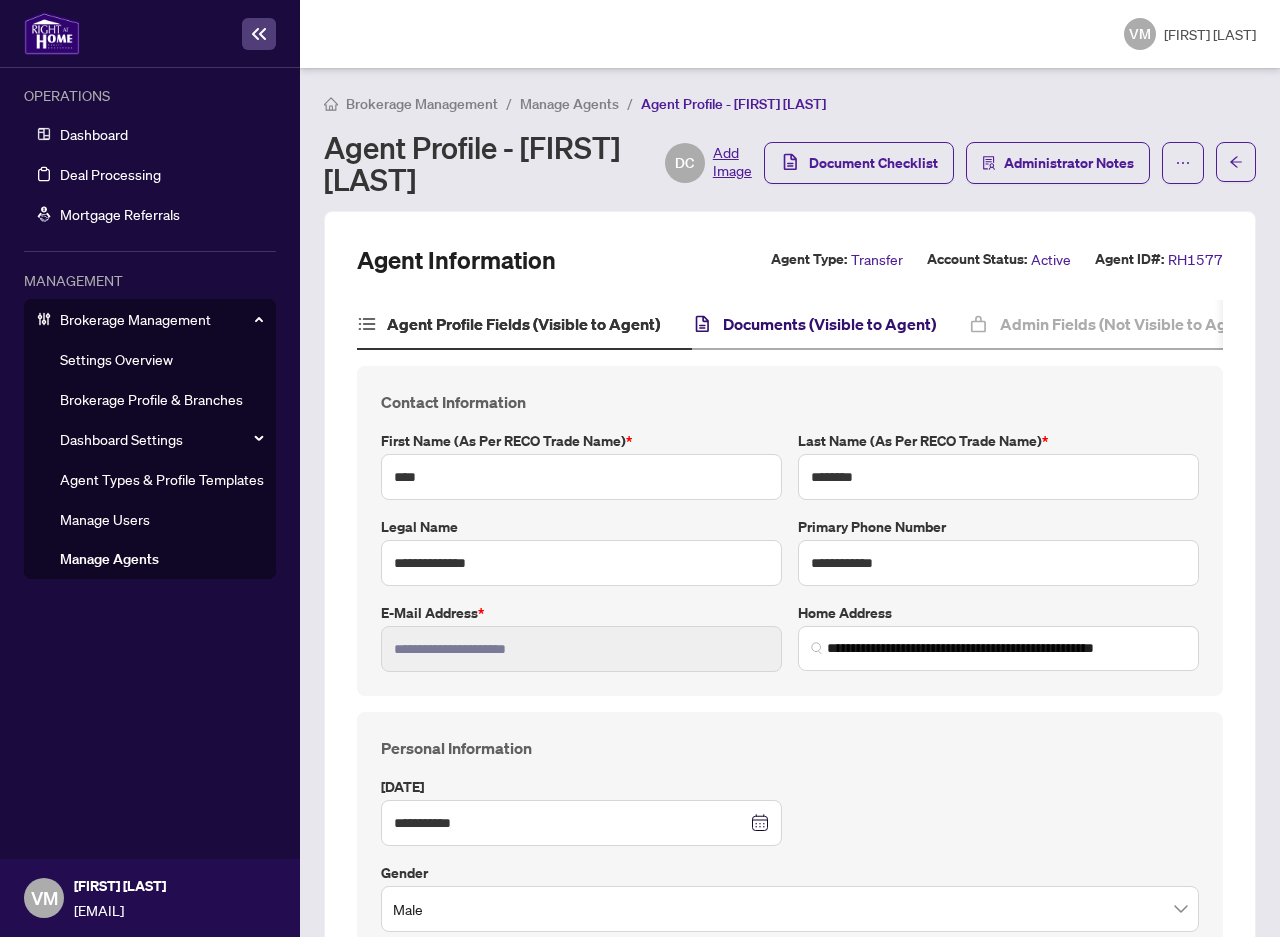 click on "Documents (Visible to Agent)" at bounding box center [829, 324] 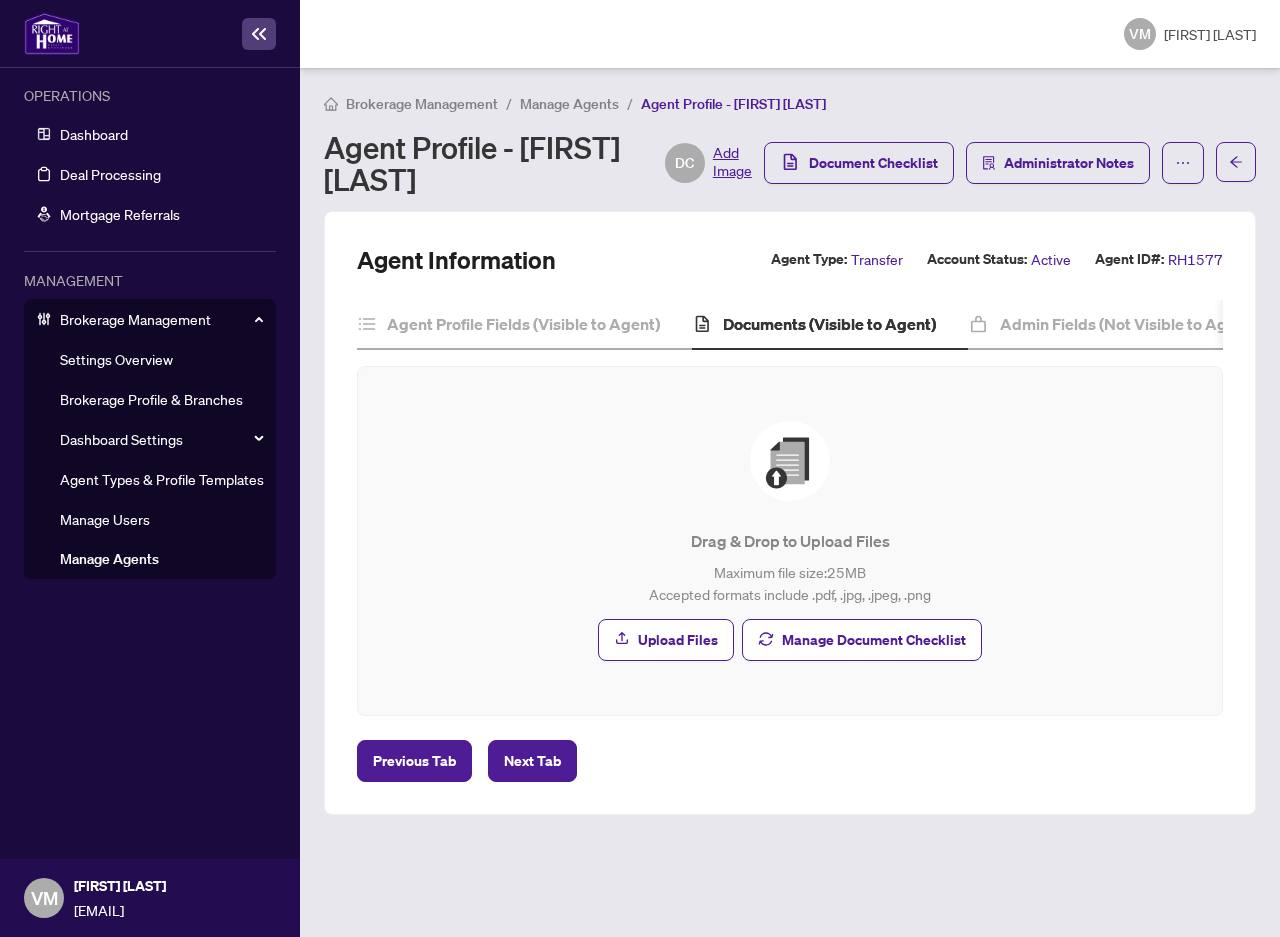 click on "Manage Agents" at bounding box center (569, 104) 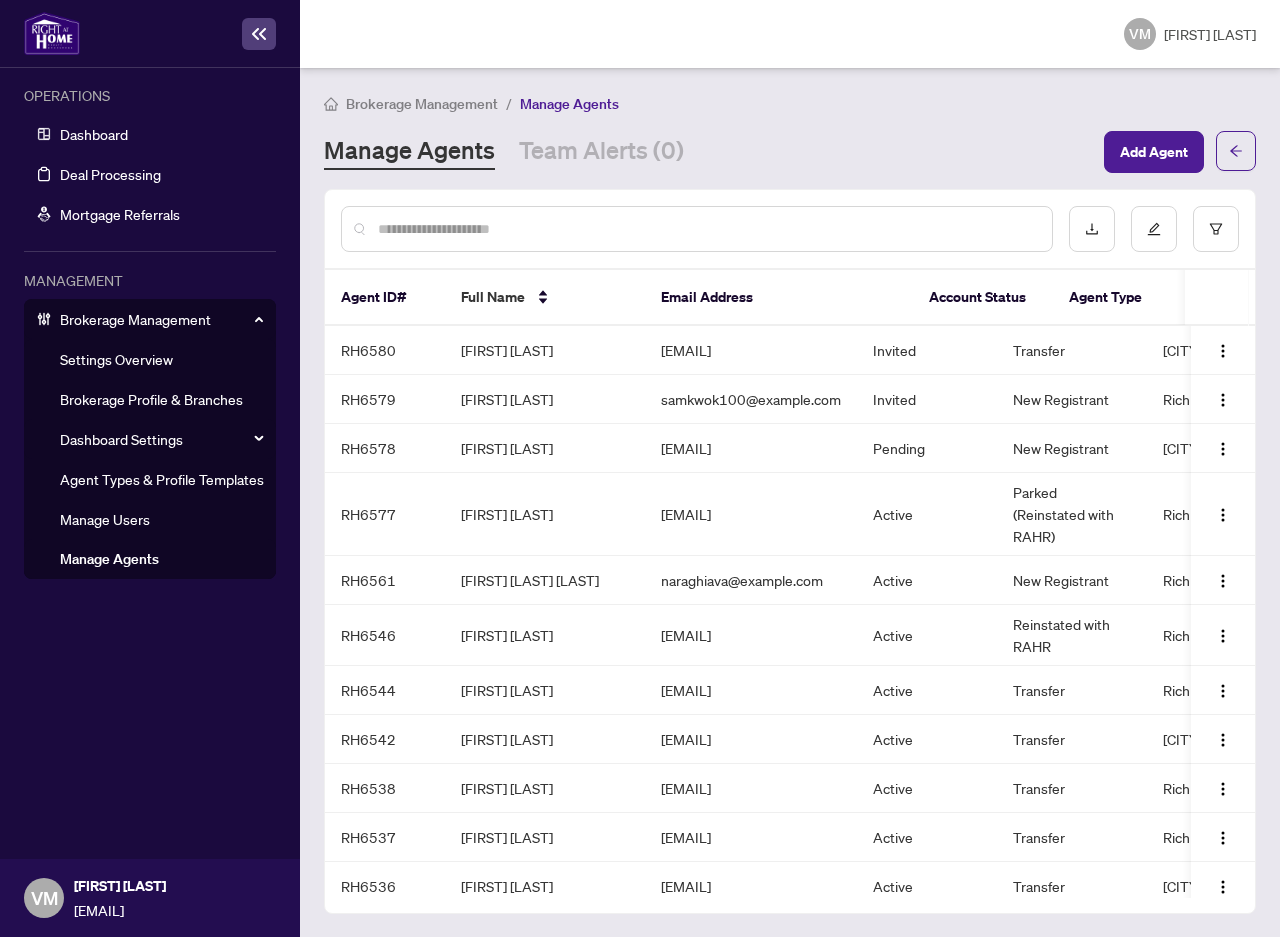 click at bounding box center [707, 229] 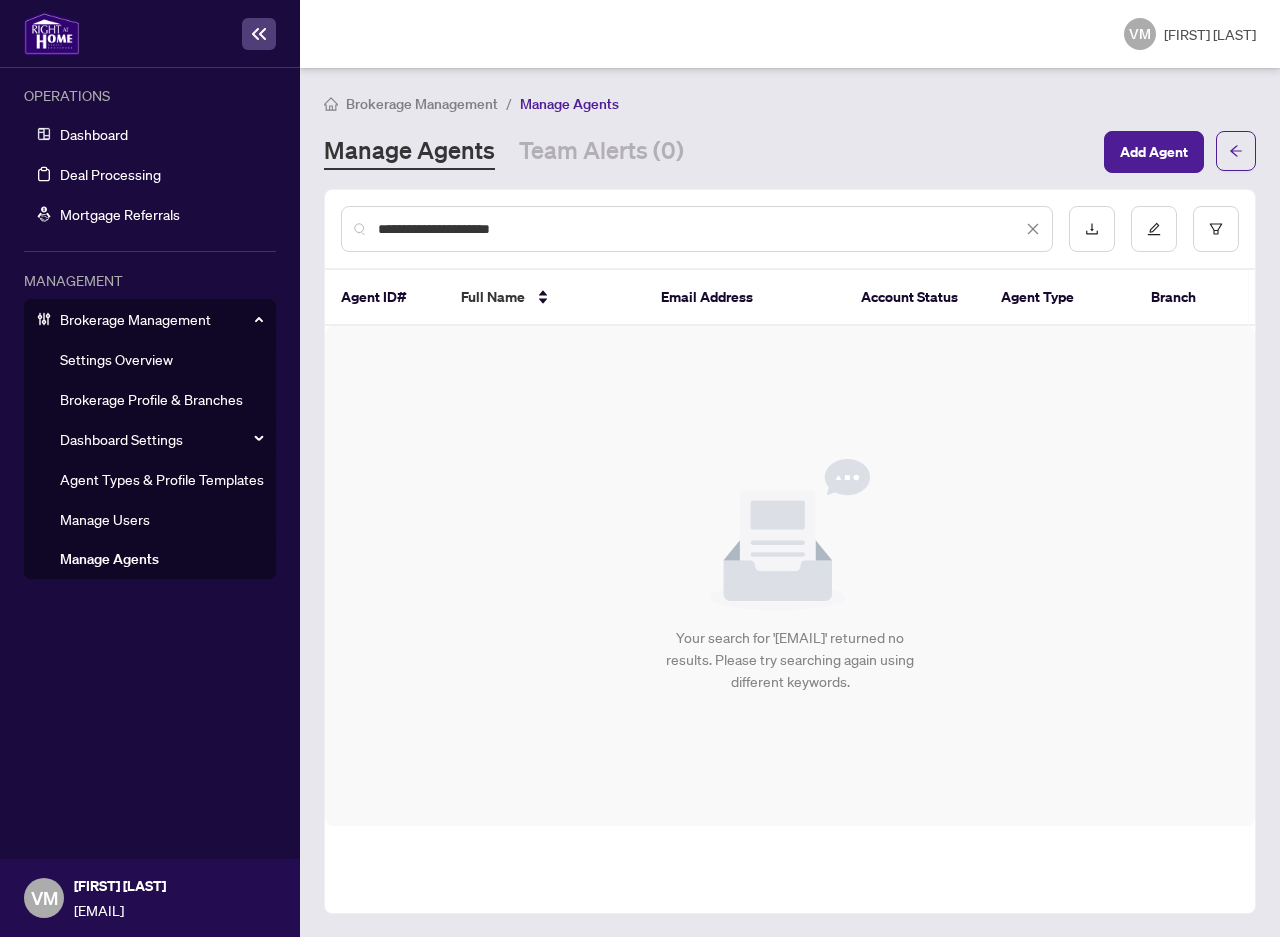 drag, startPoint x: 577, startPoint y: 232, endPoint x: 330, endPoint y: 235, distance: 247.01822 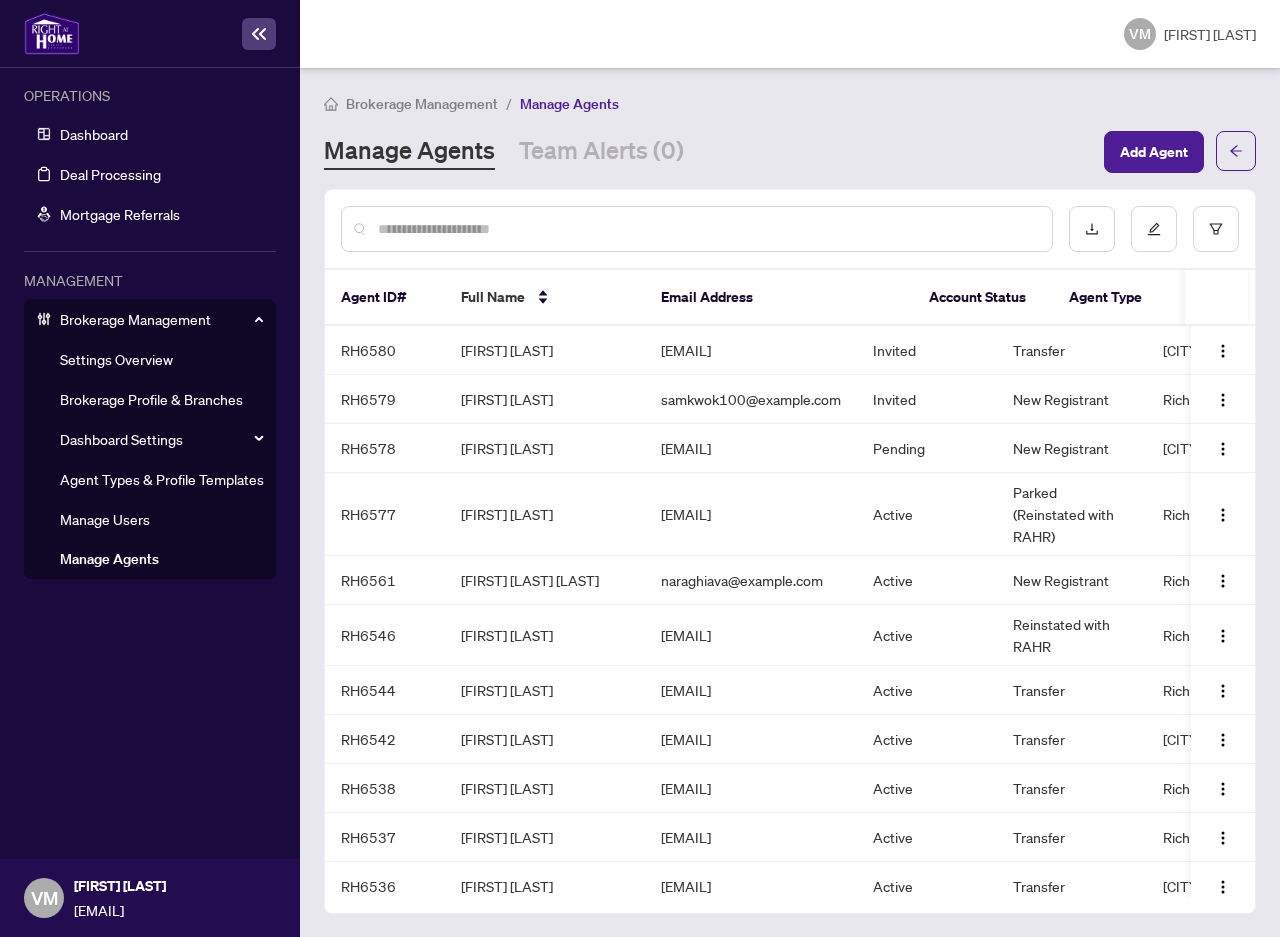 paste on "**********" 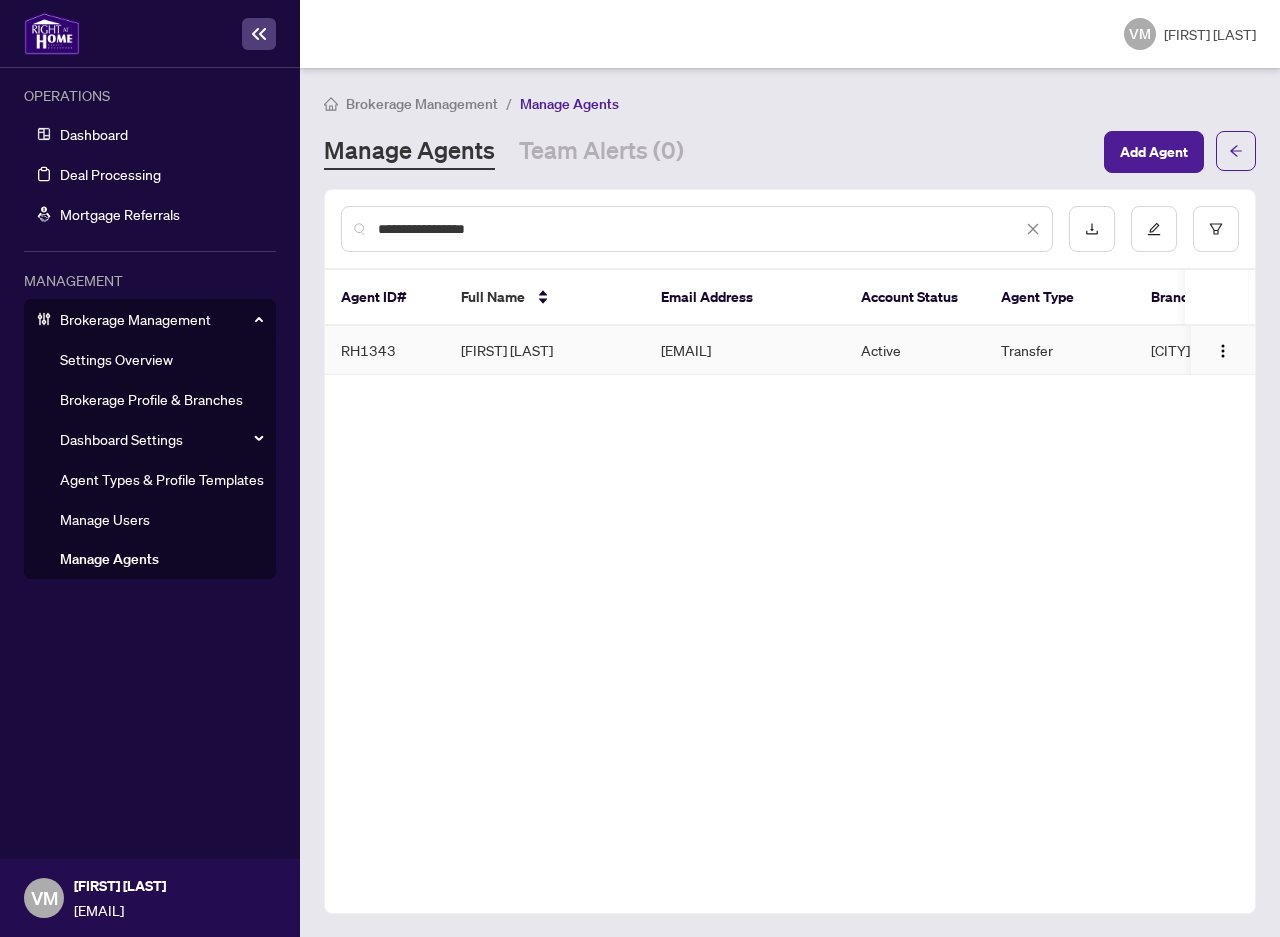 type on "**********" 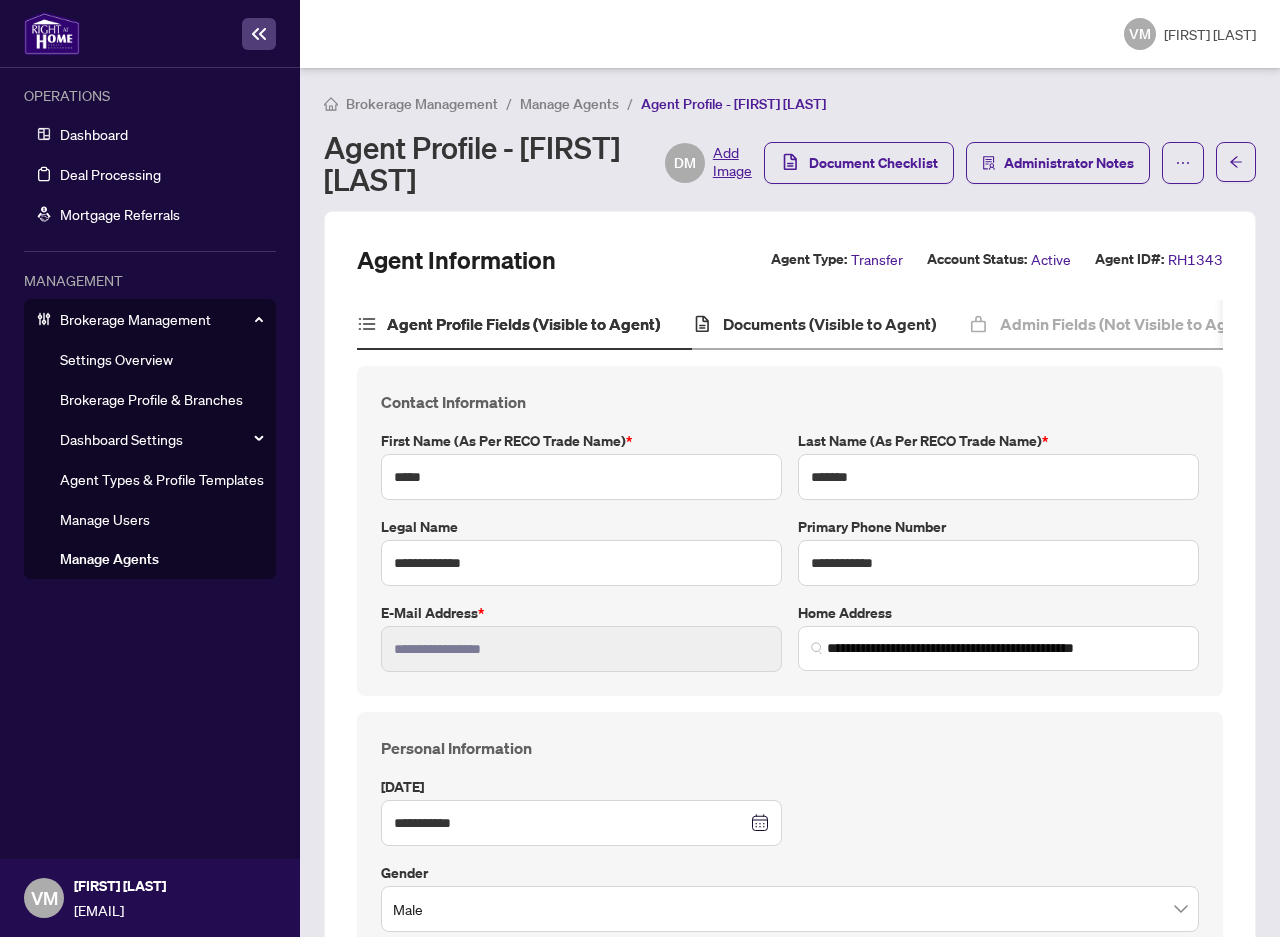 click on "Documents (Visible to Agent)" at bounding box center [830, 325] 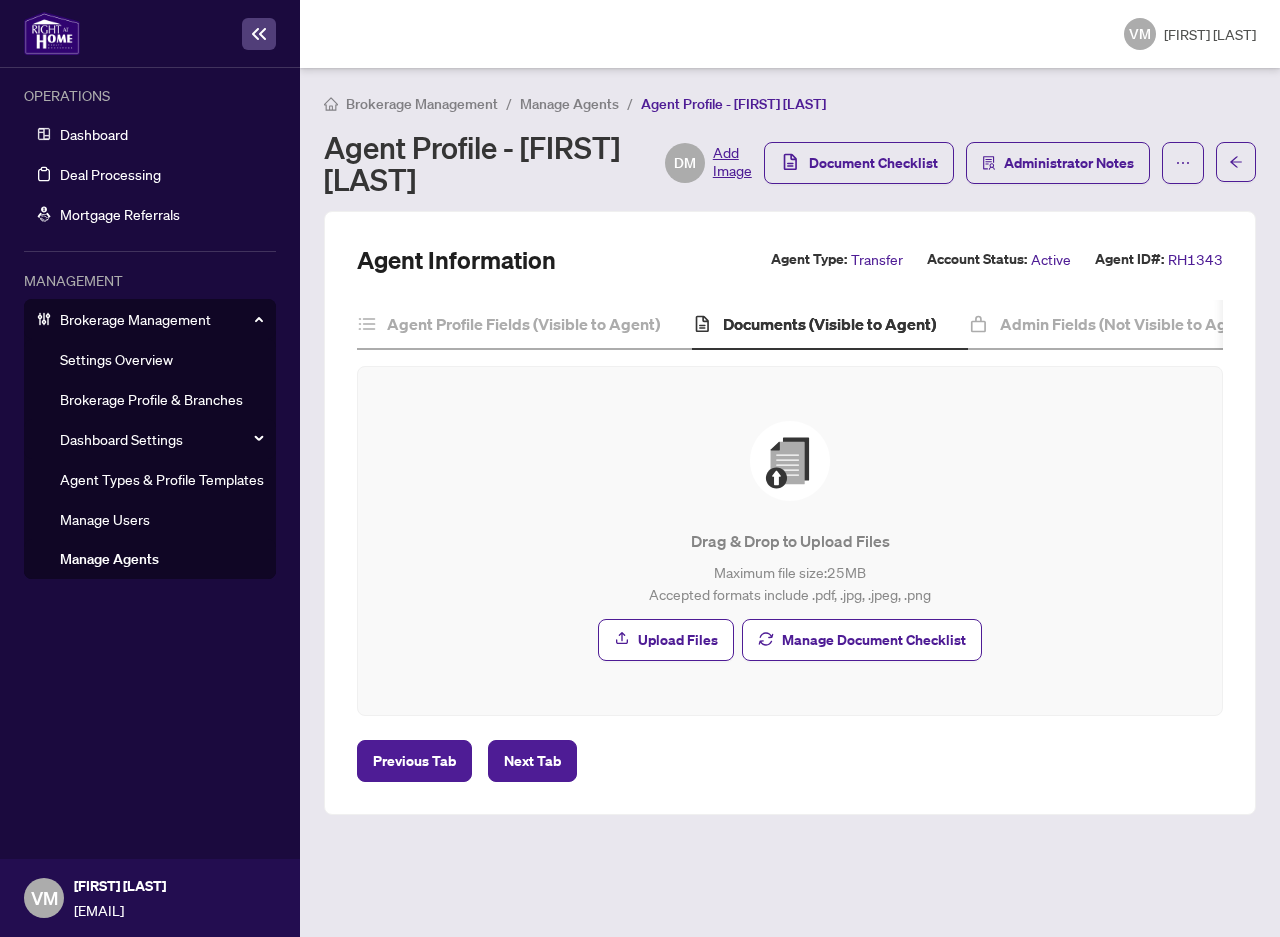 click on "Manage Agents" at bounding box center [109, 559] 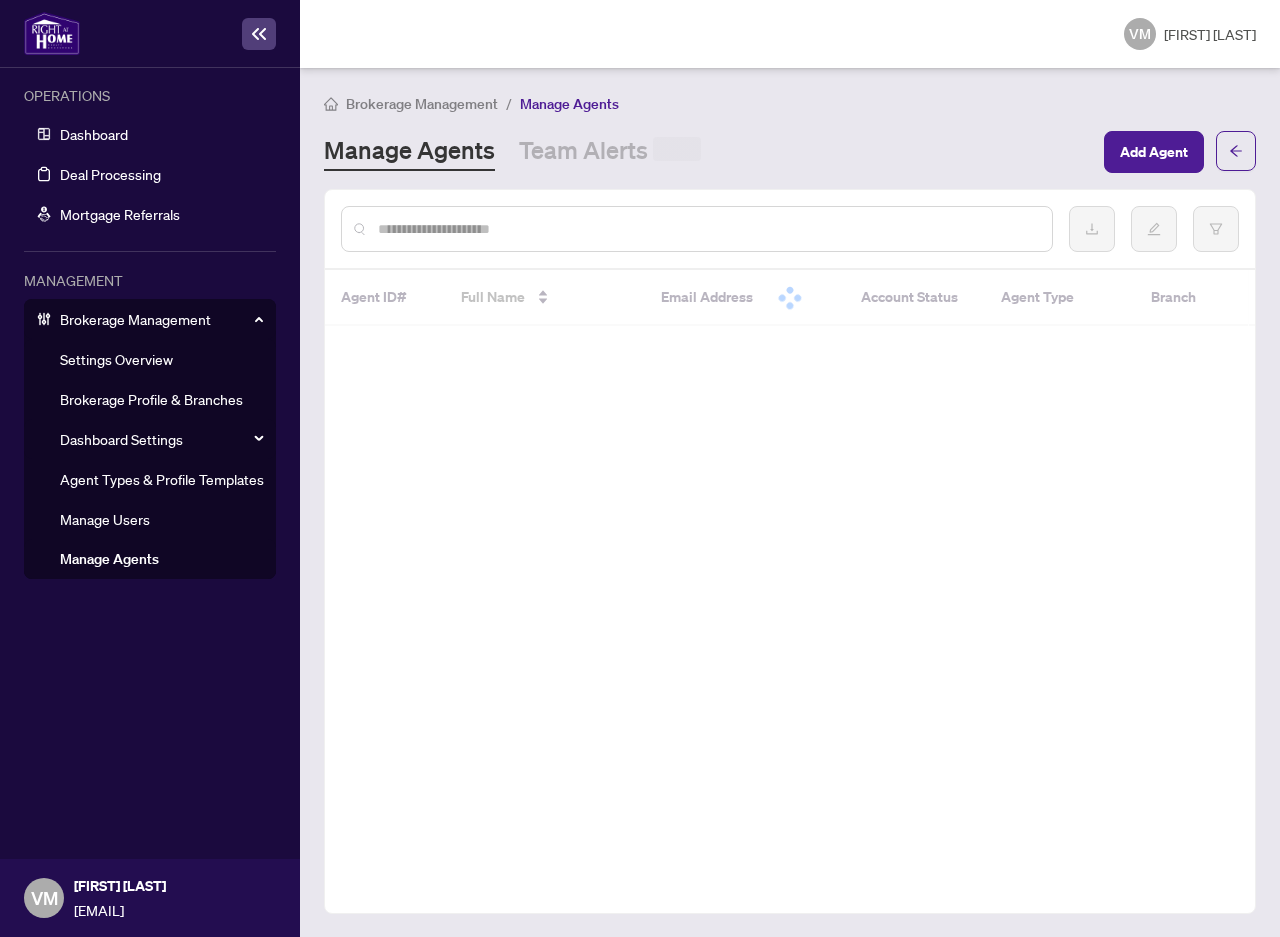 click at bounding box center [707, 229] 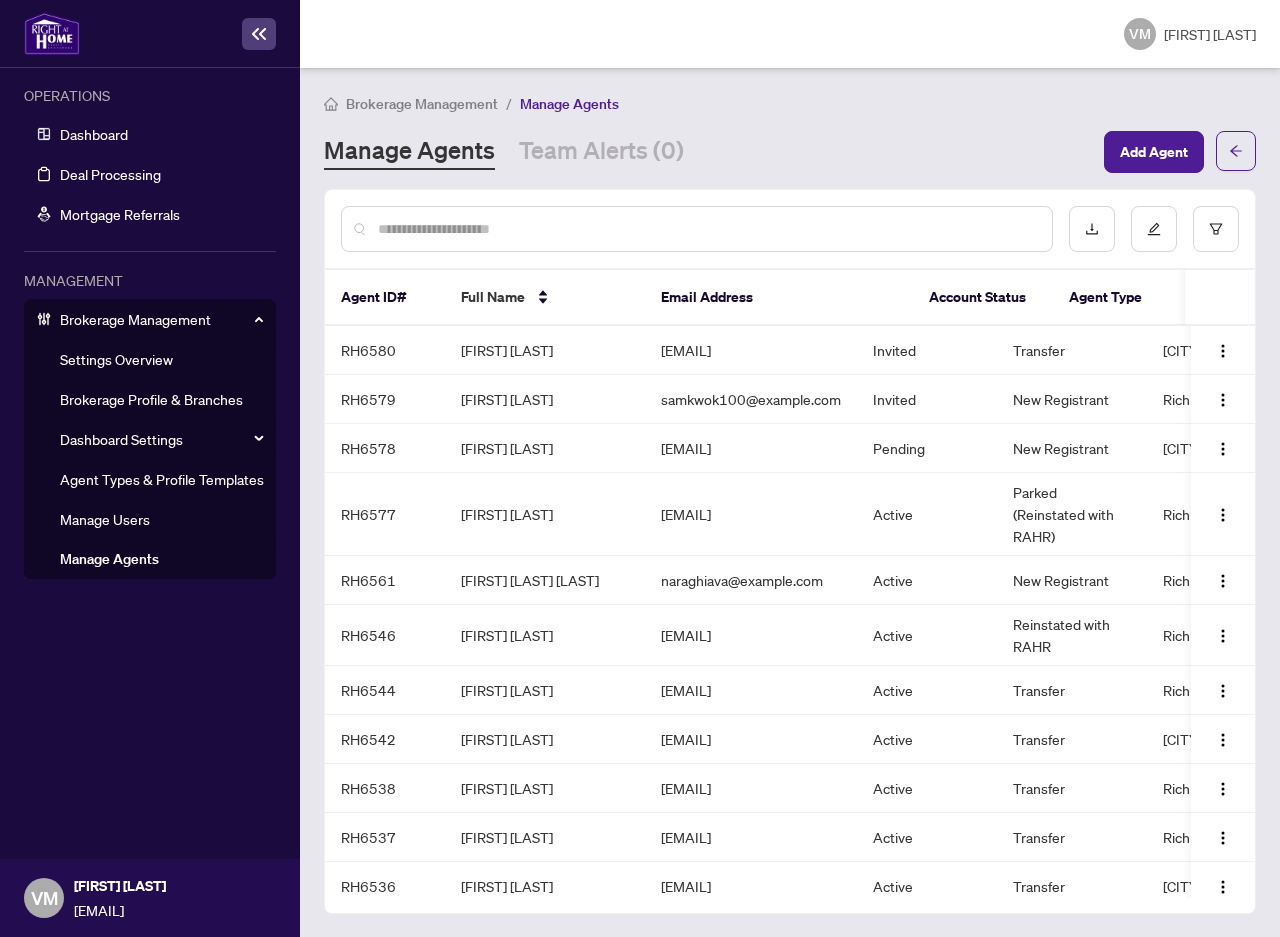 paste on "**********" 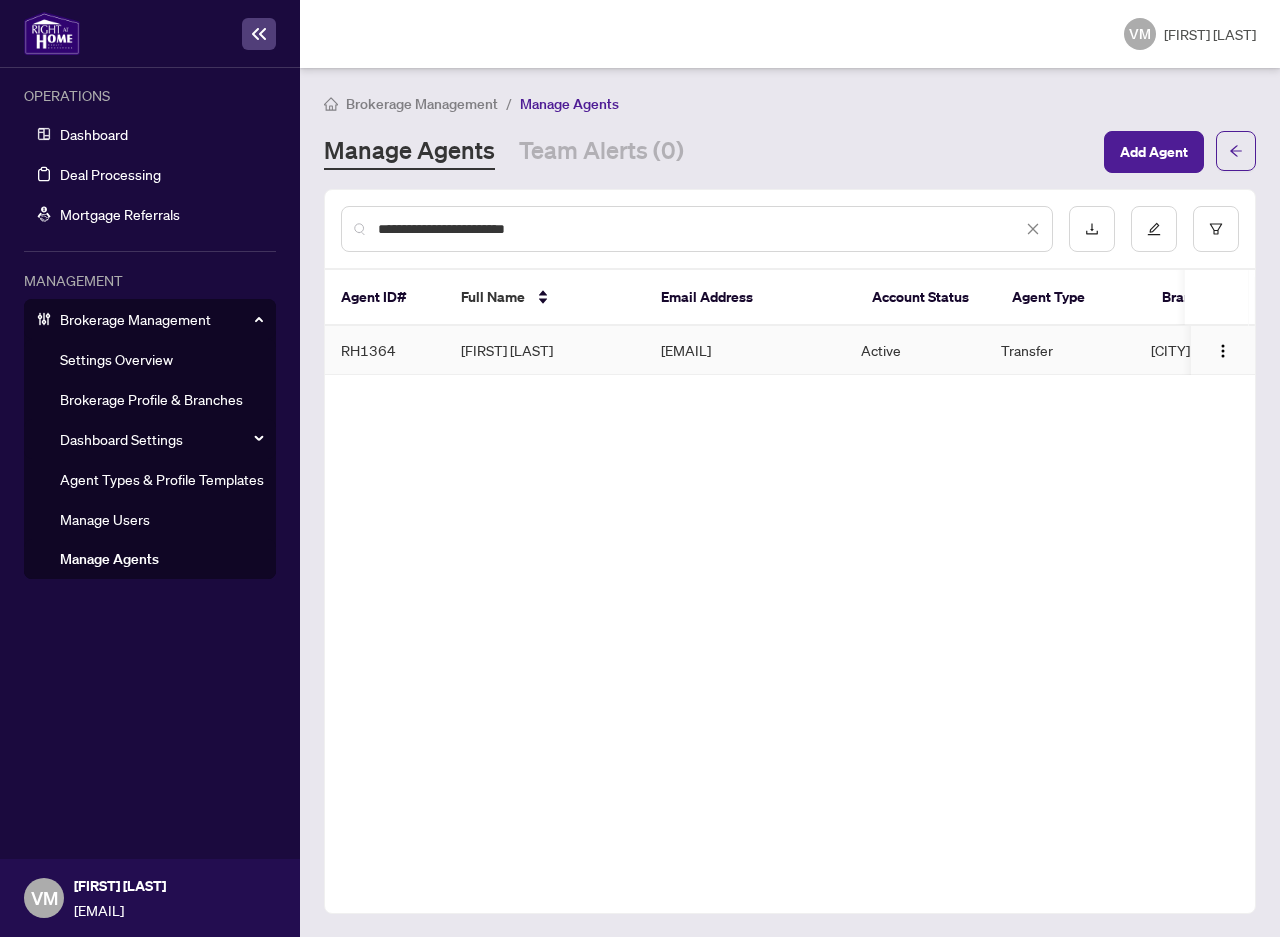 type on "**********" 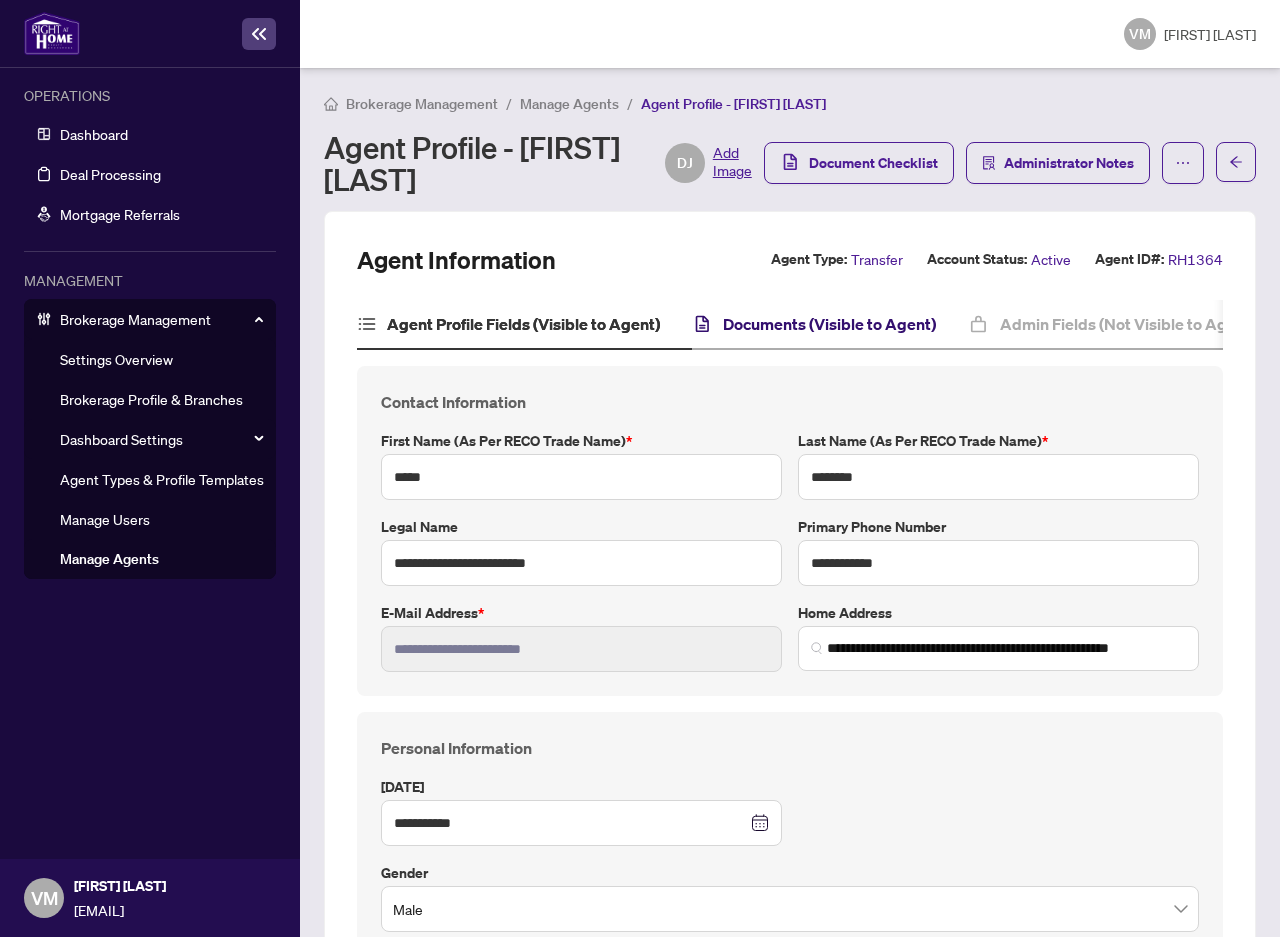 click on "Documents (Visible to Agent)" at bounding box center (829, 324) 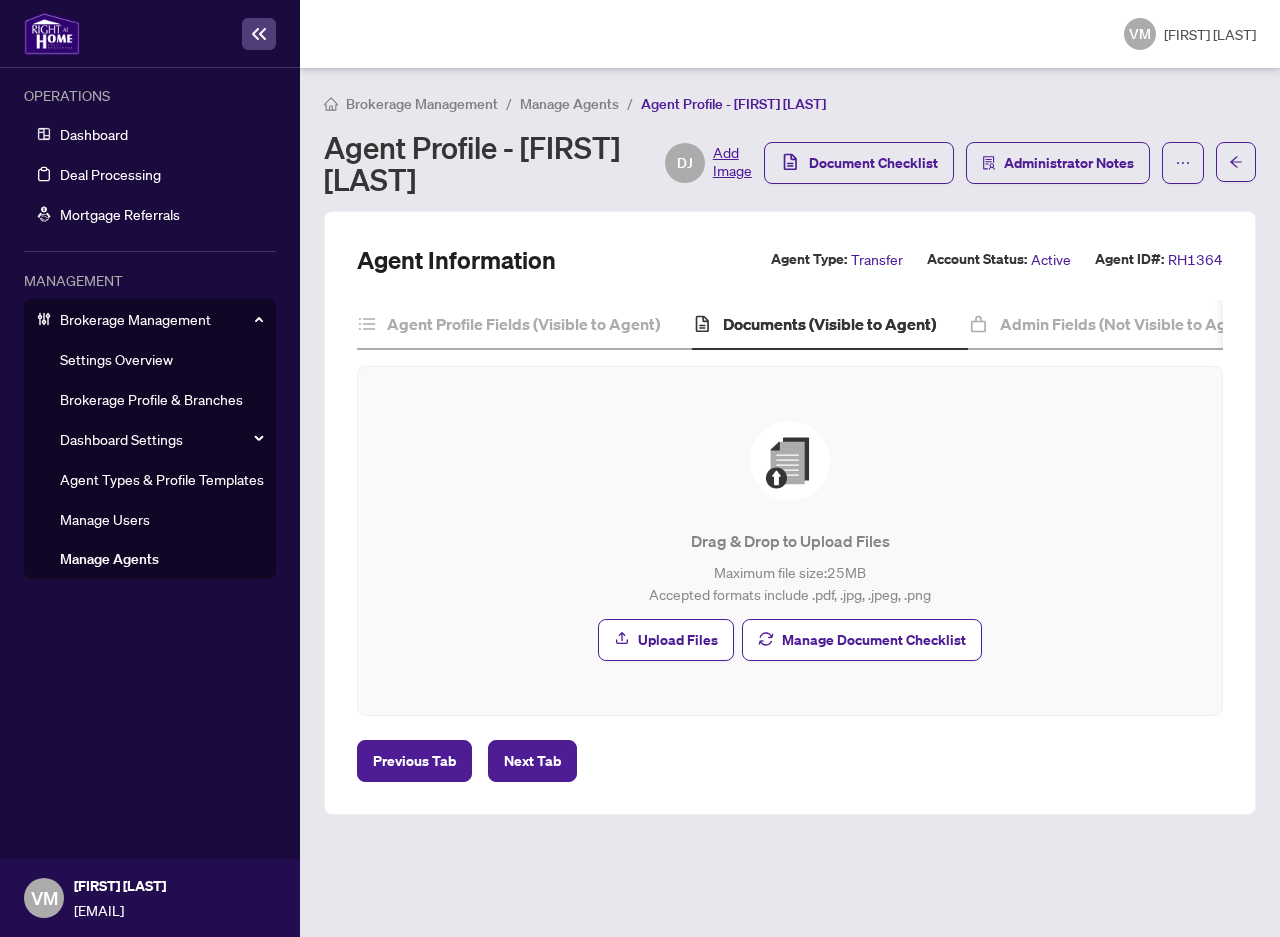 click on "Manage Agents" at bounding box center (109, 559) 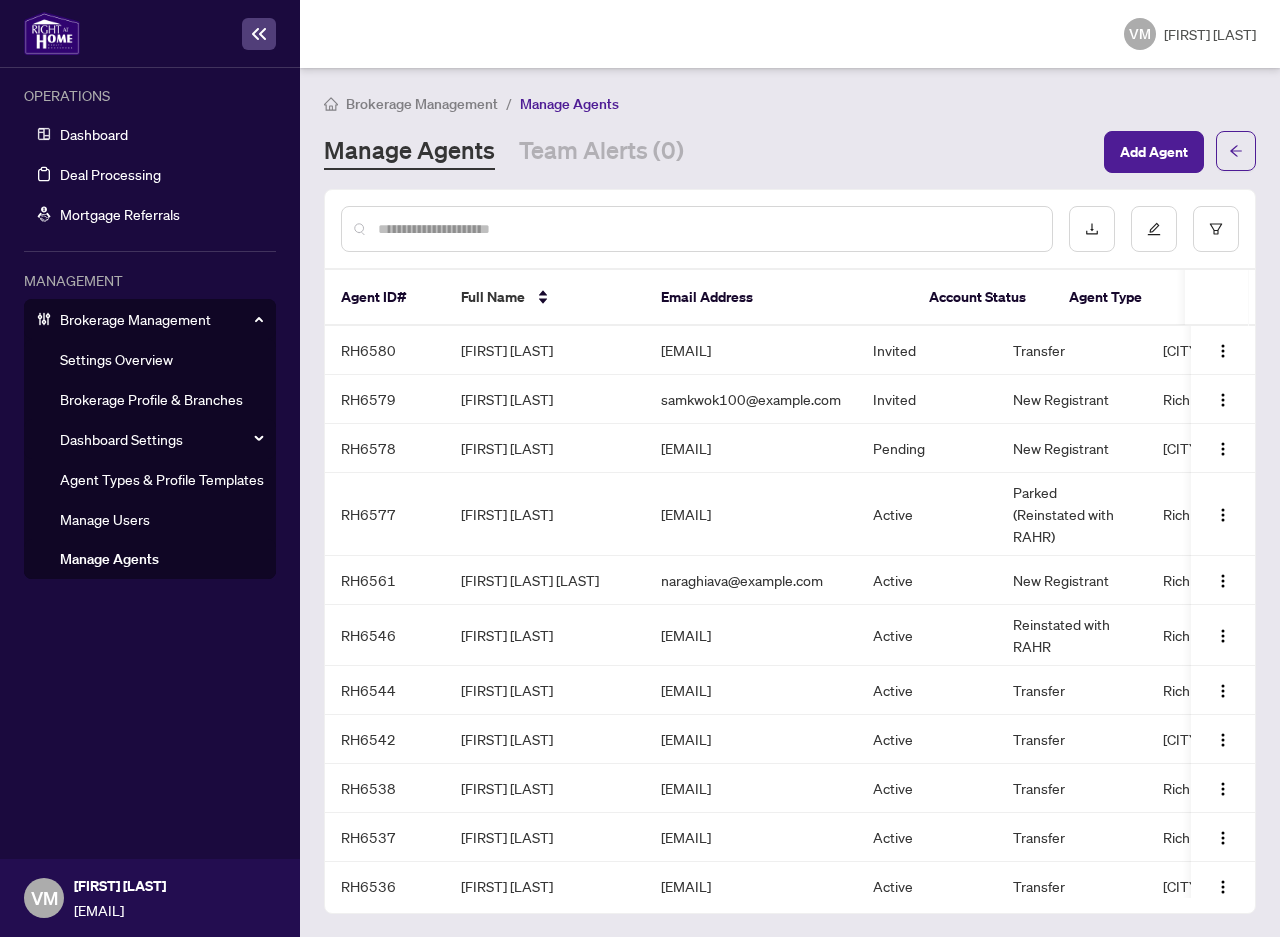 click at bounding box center (697, 229) 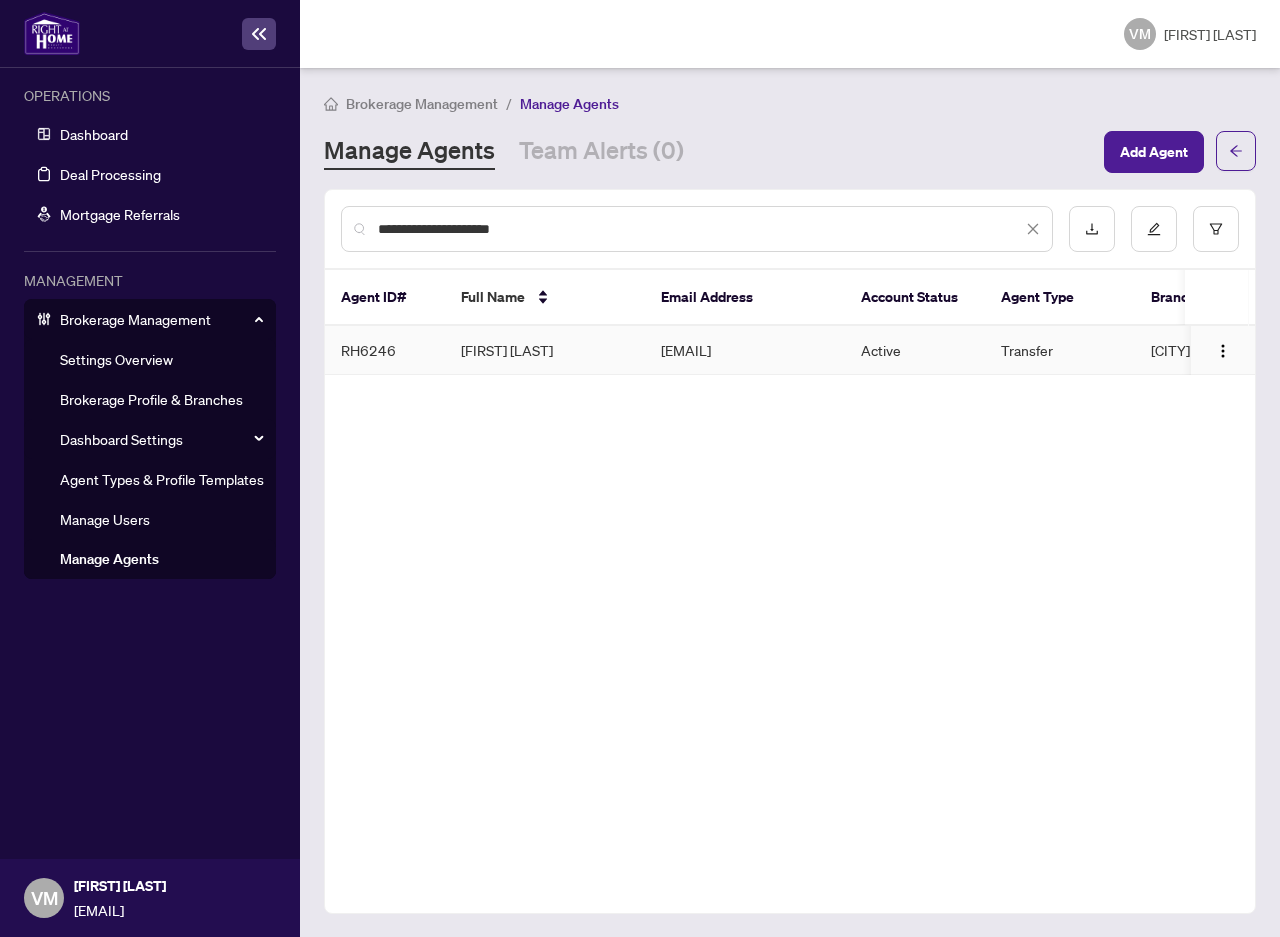 type on "**********" 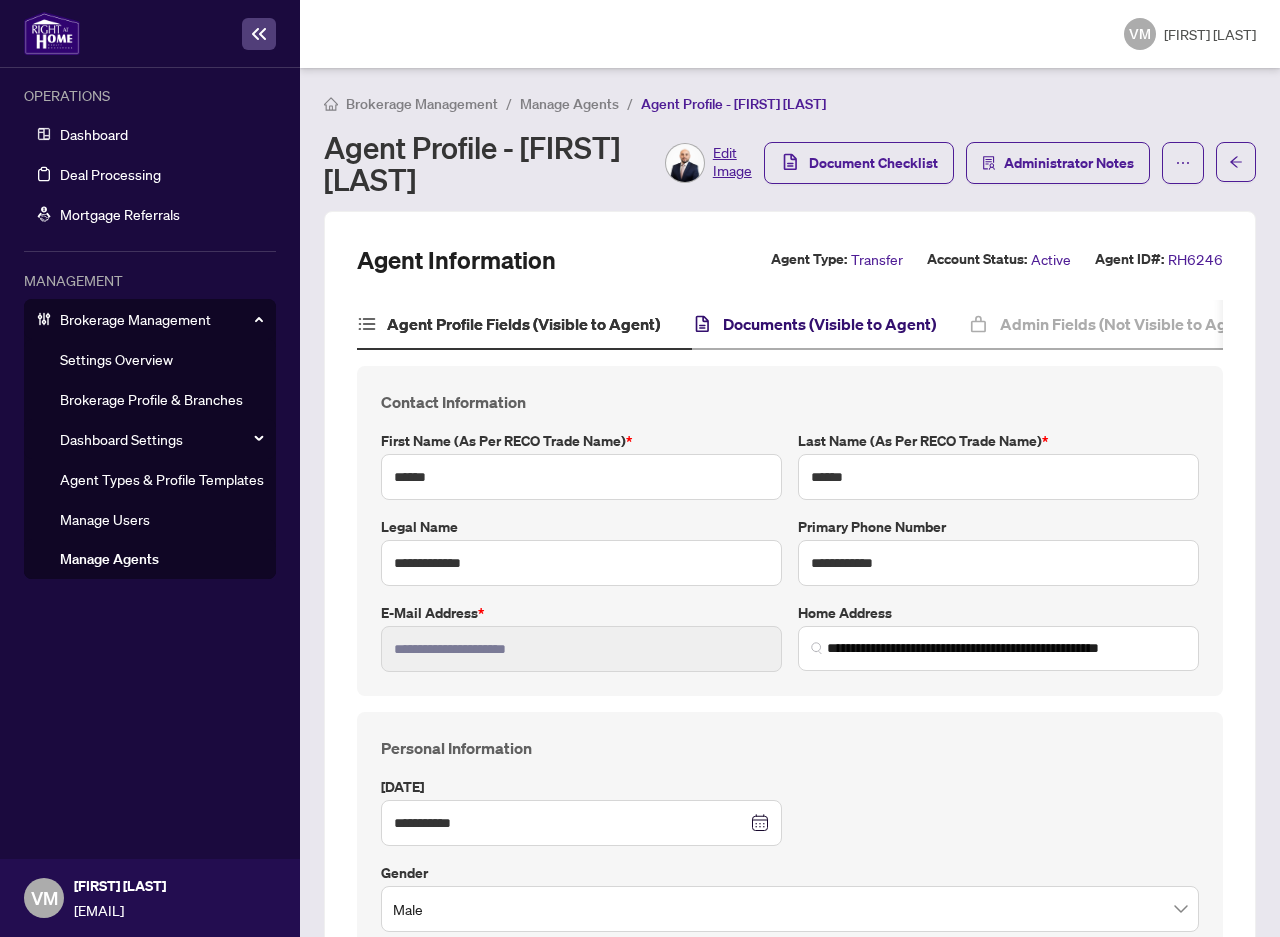 click on "Documents (Visible to Agent)" at bounding box center [829, 324] 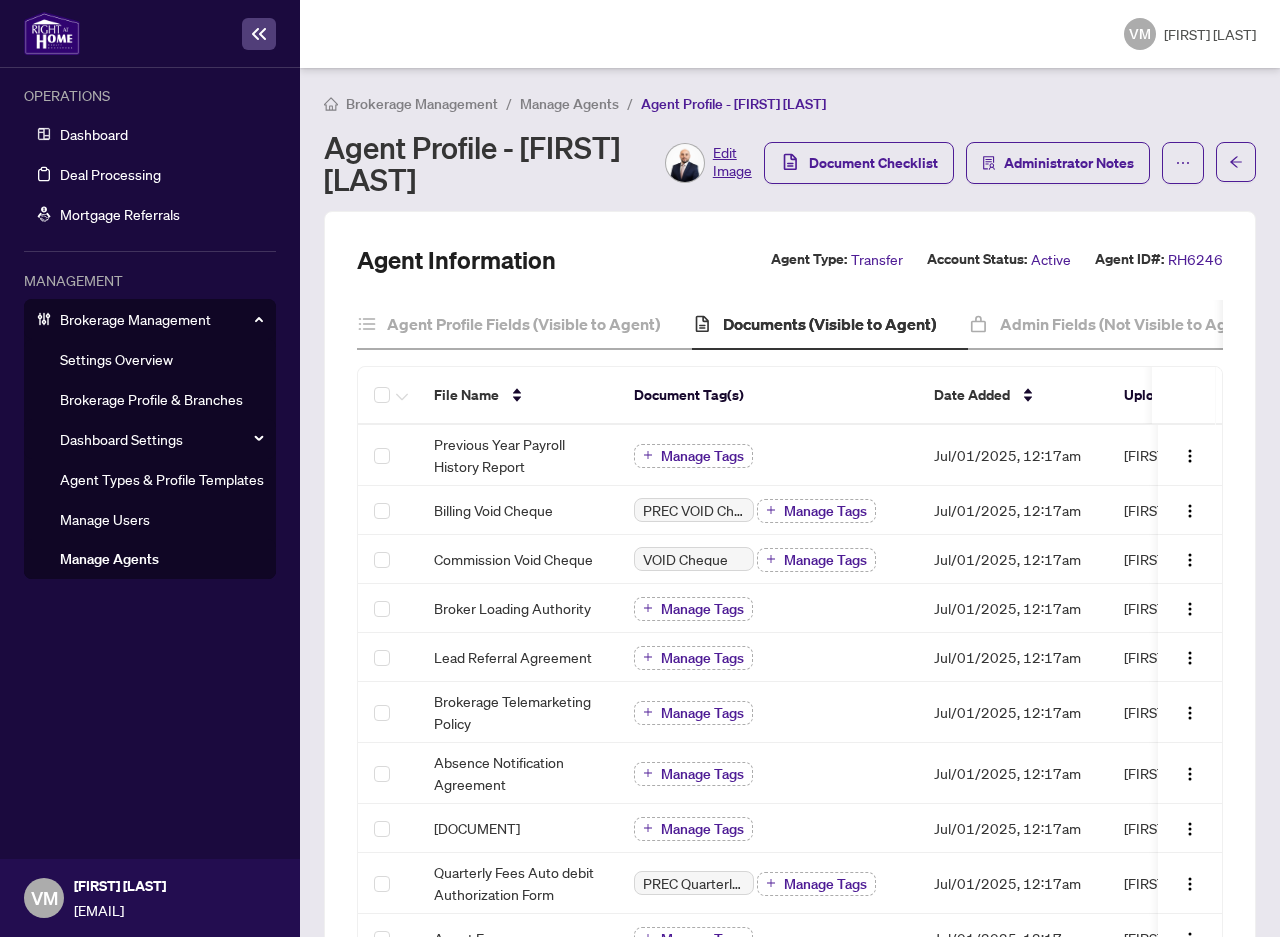 click on "Manage Agents" at bounding box center [109, 559] 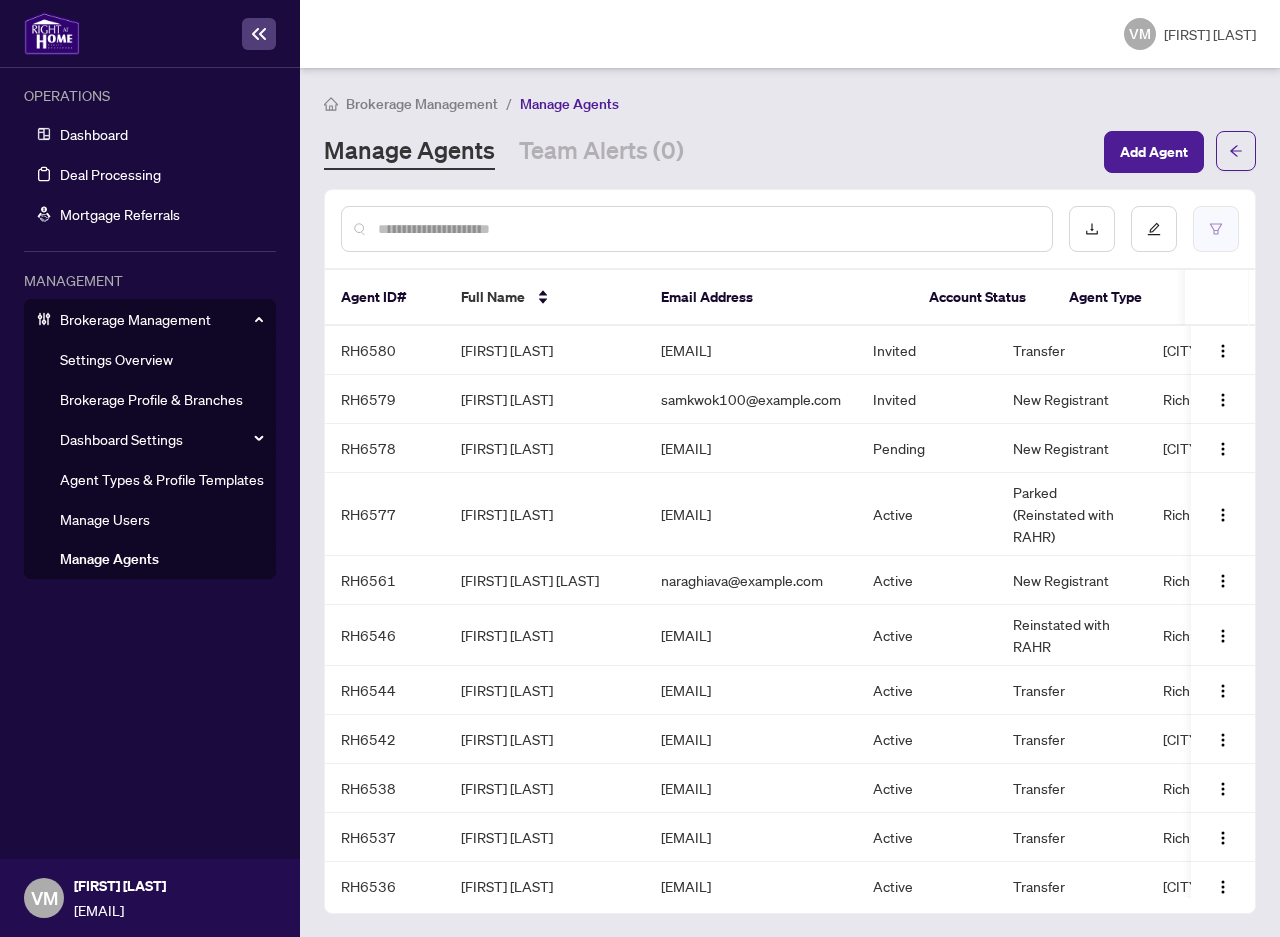 click at bounding box center (1216, 229) 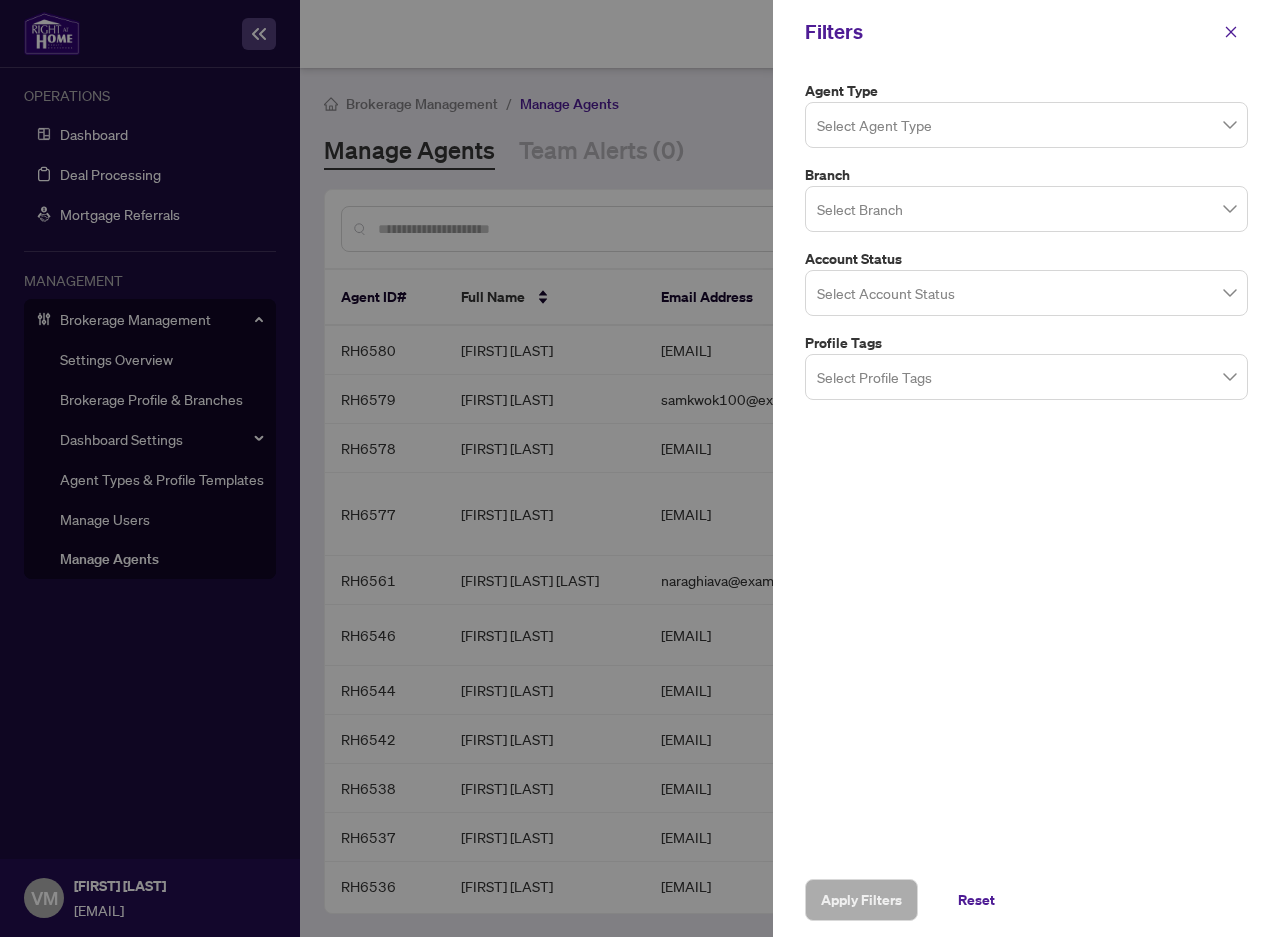 click at bounding box center [1026, 124] 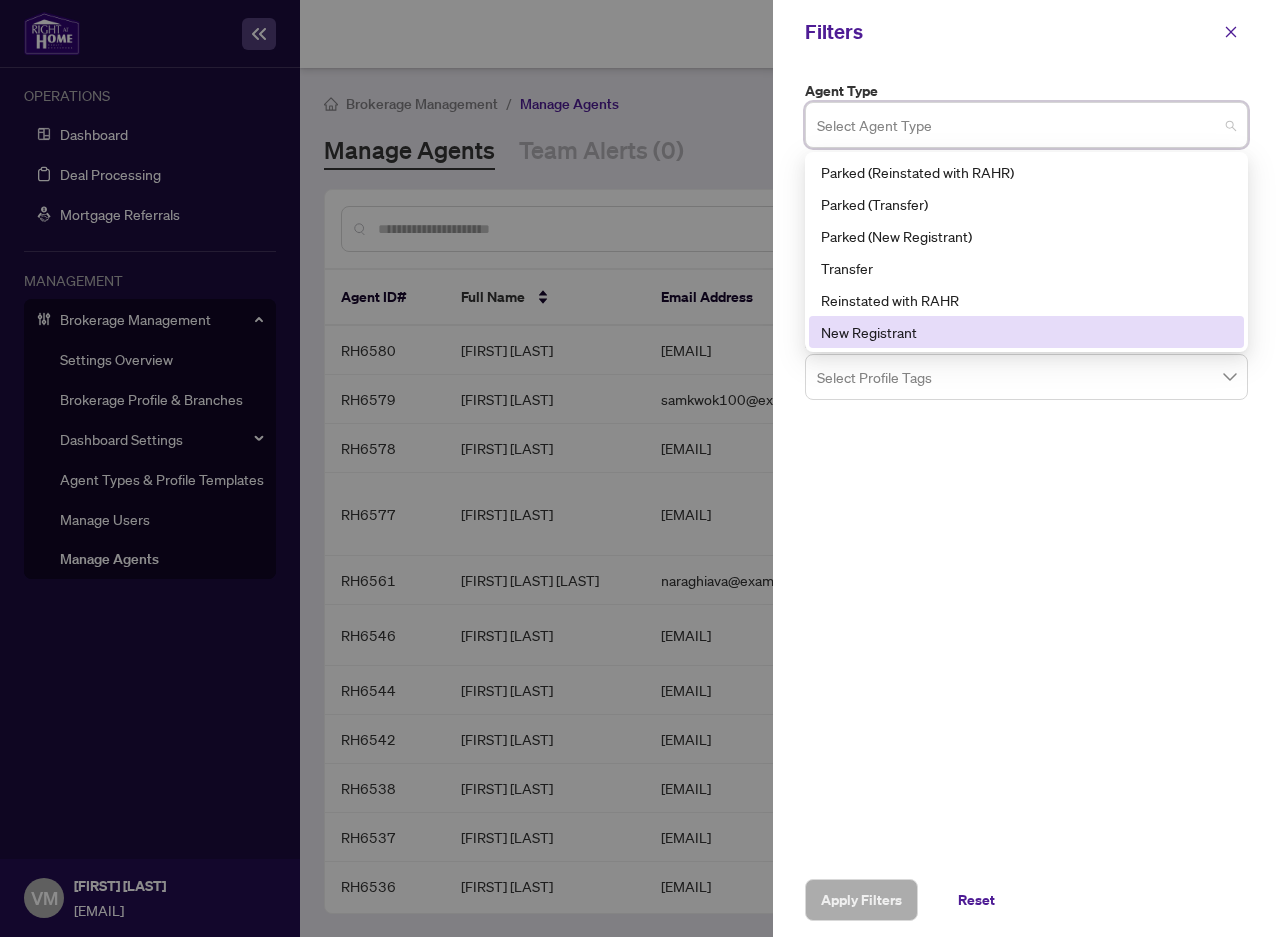 click on "Agent Type   Select Agent Type 5 6 Parked (Reinstated with RAHR) Parked (Transfer) Parked (New Registrant) Transfer Reinstated with RAHR New Registrant Branch   Select Branch Account Status   Select Account Status Profile Tags   Select Profile Tags" at bounding box center (1026, 463) 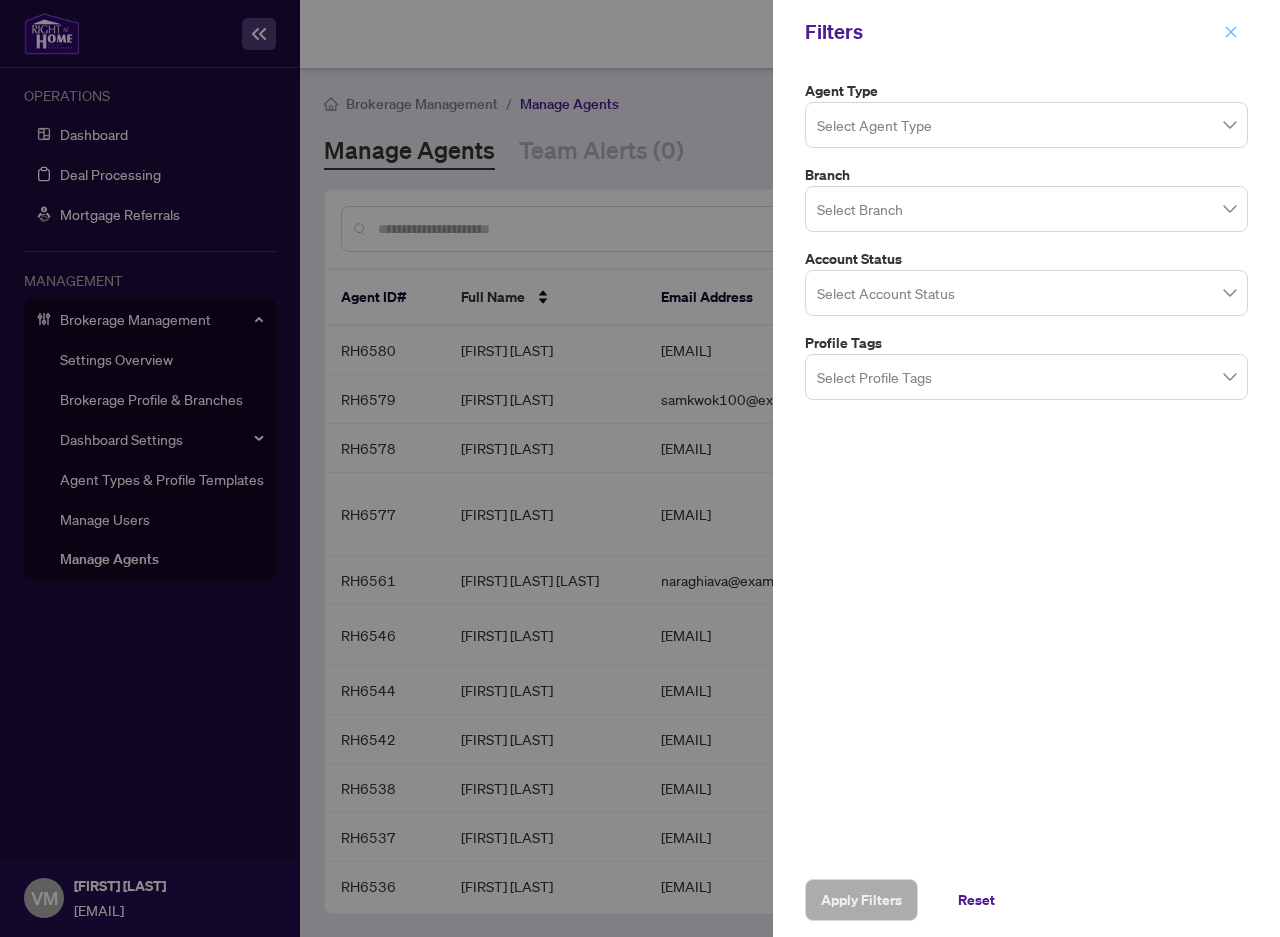 click at bounding box center (1231, 31) 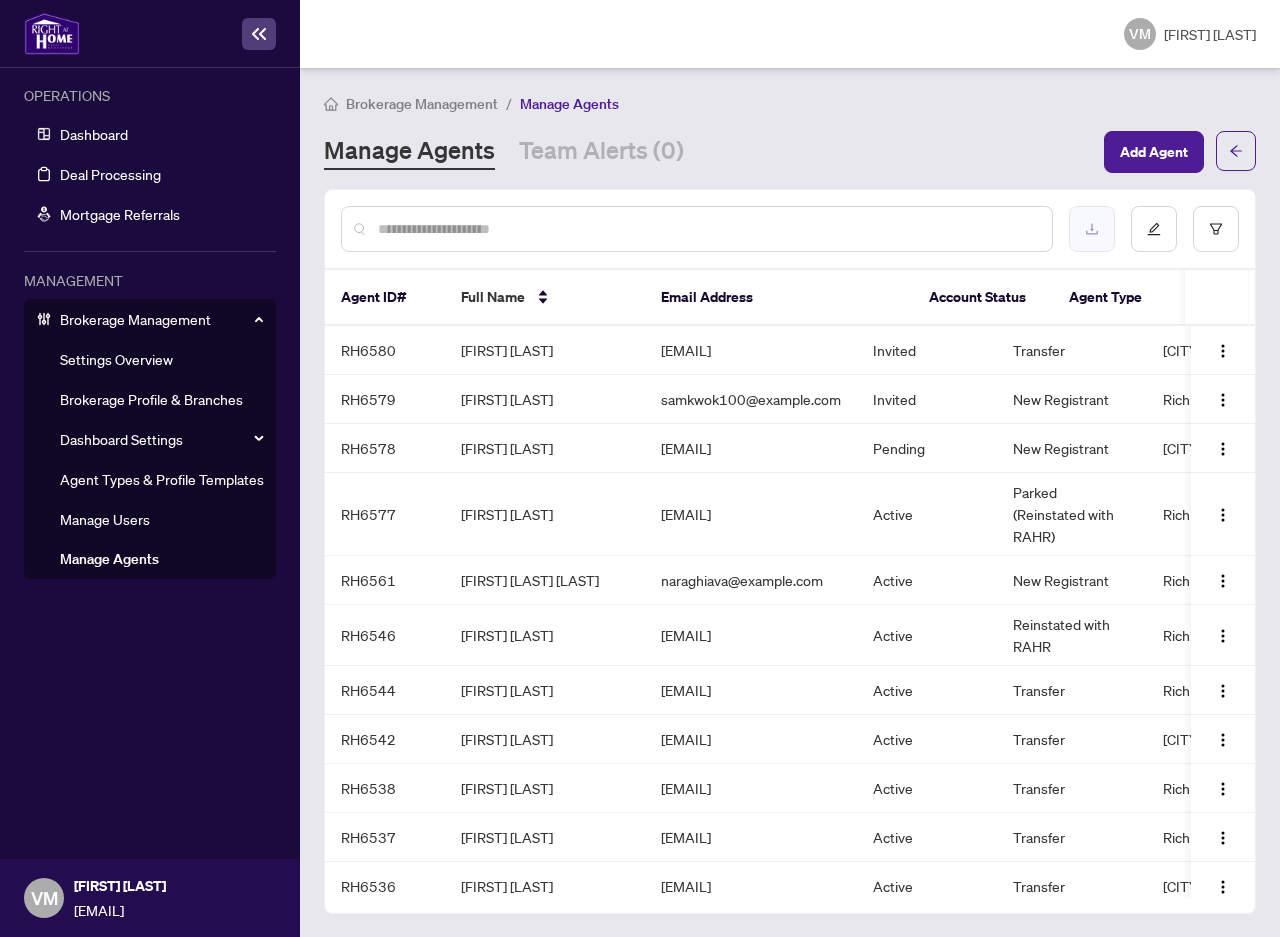 click at bounding box center [1092, 229] 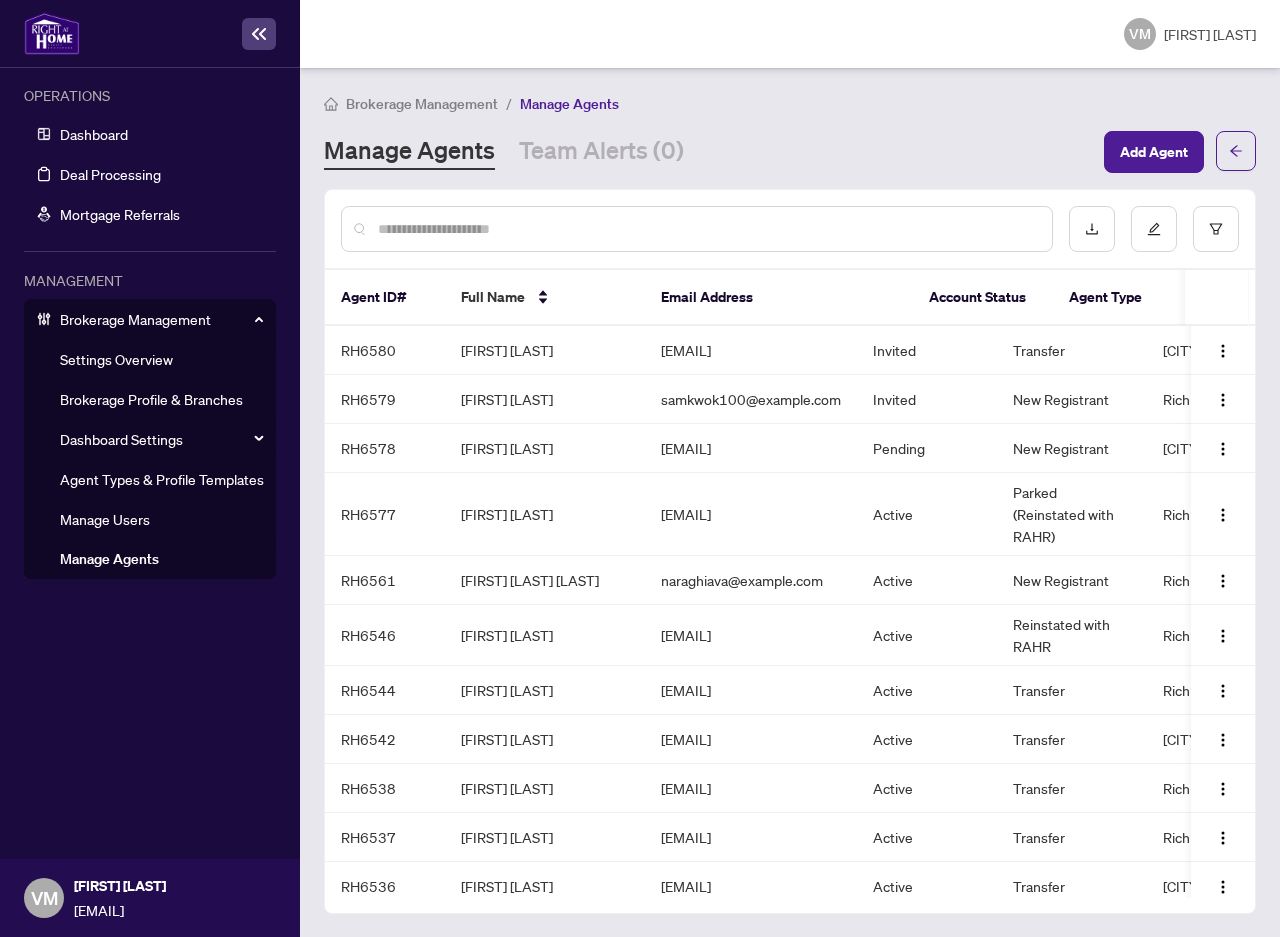 click at bounding box center (707, 229) 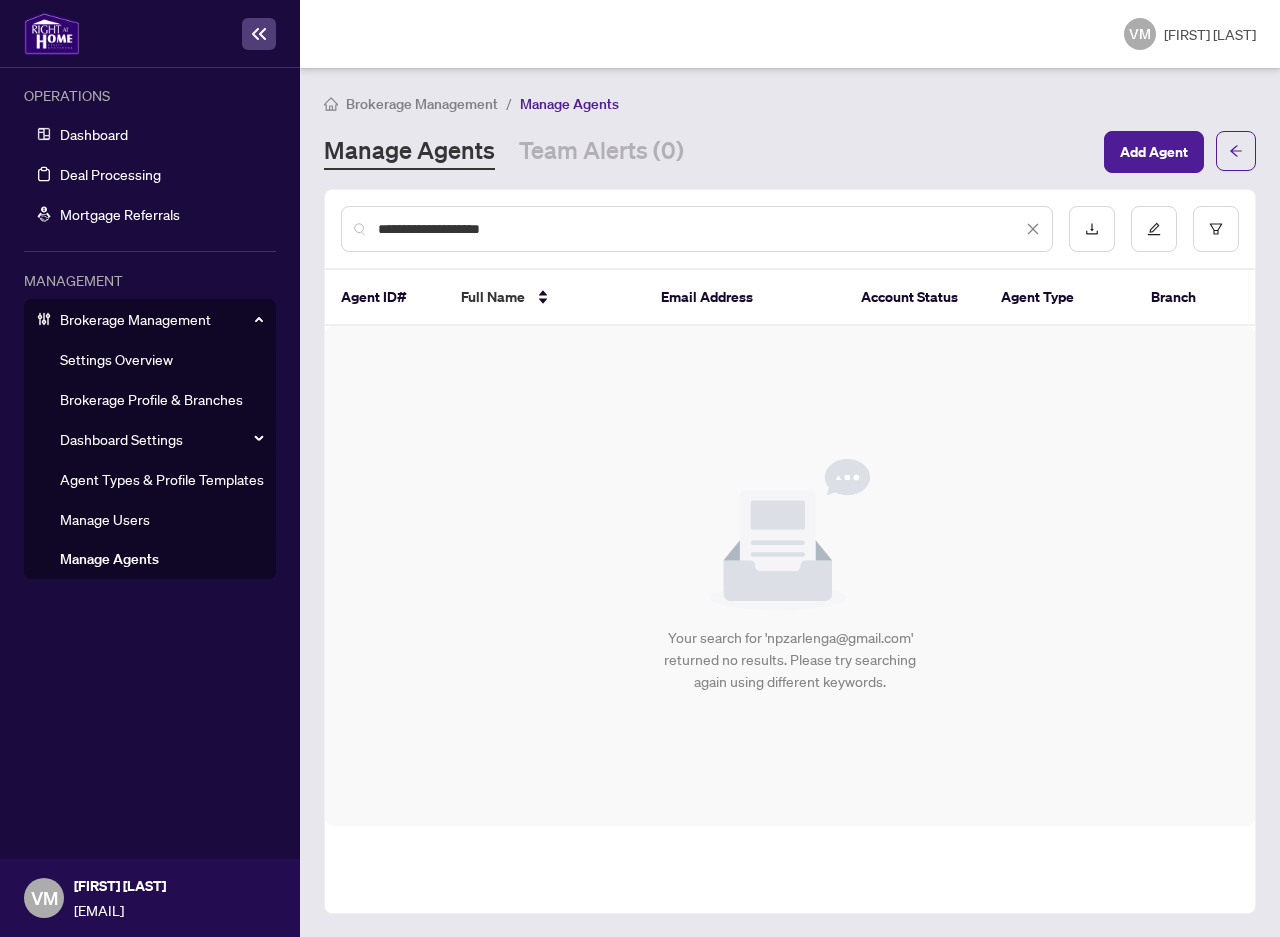 type on "**********" 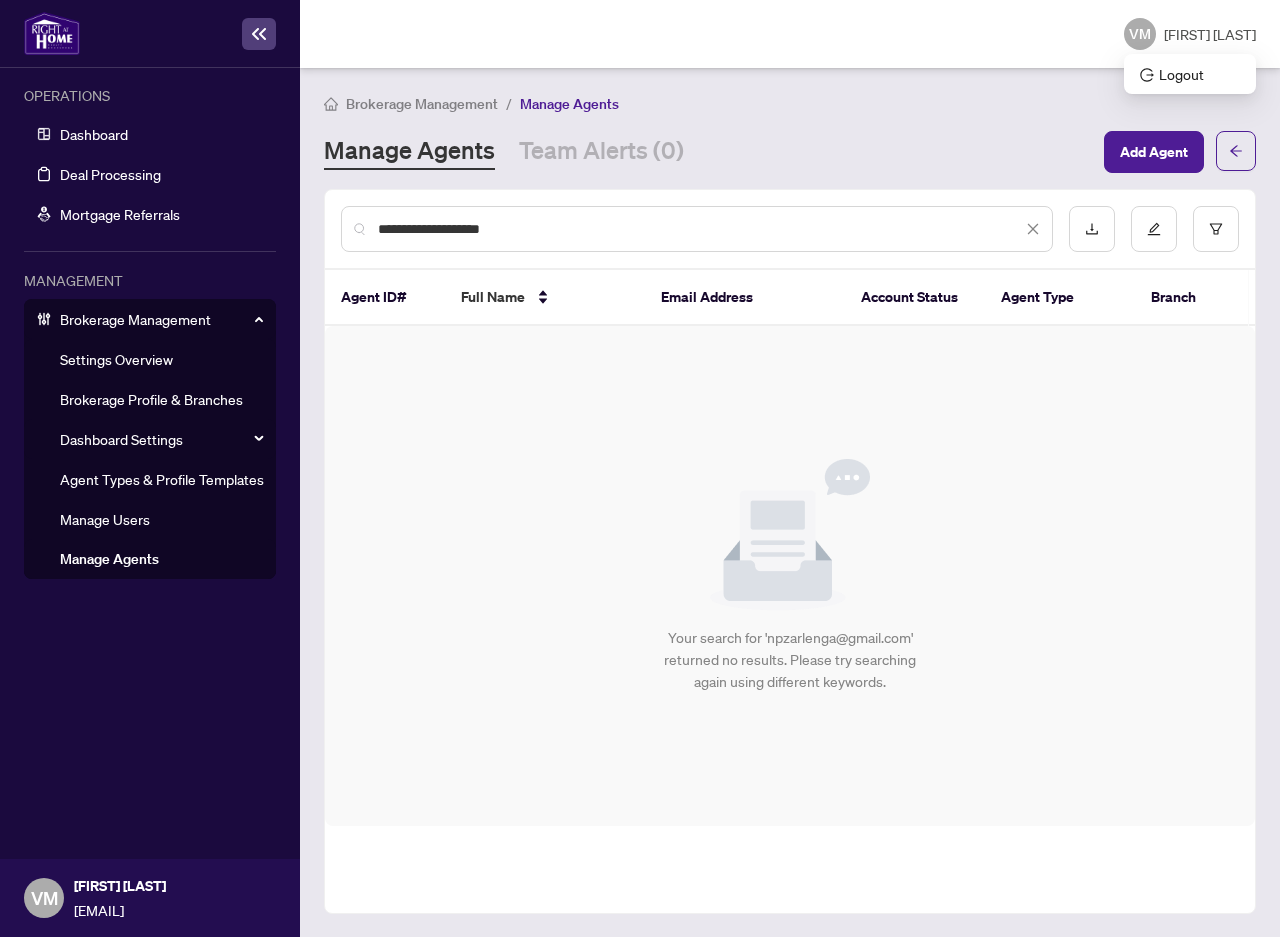 click on "[FIRST] [LAST]" at bounding box center (1190, 34) 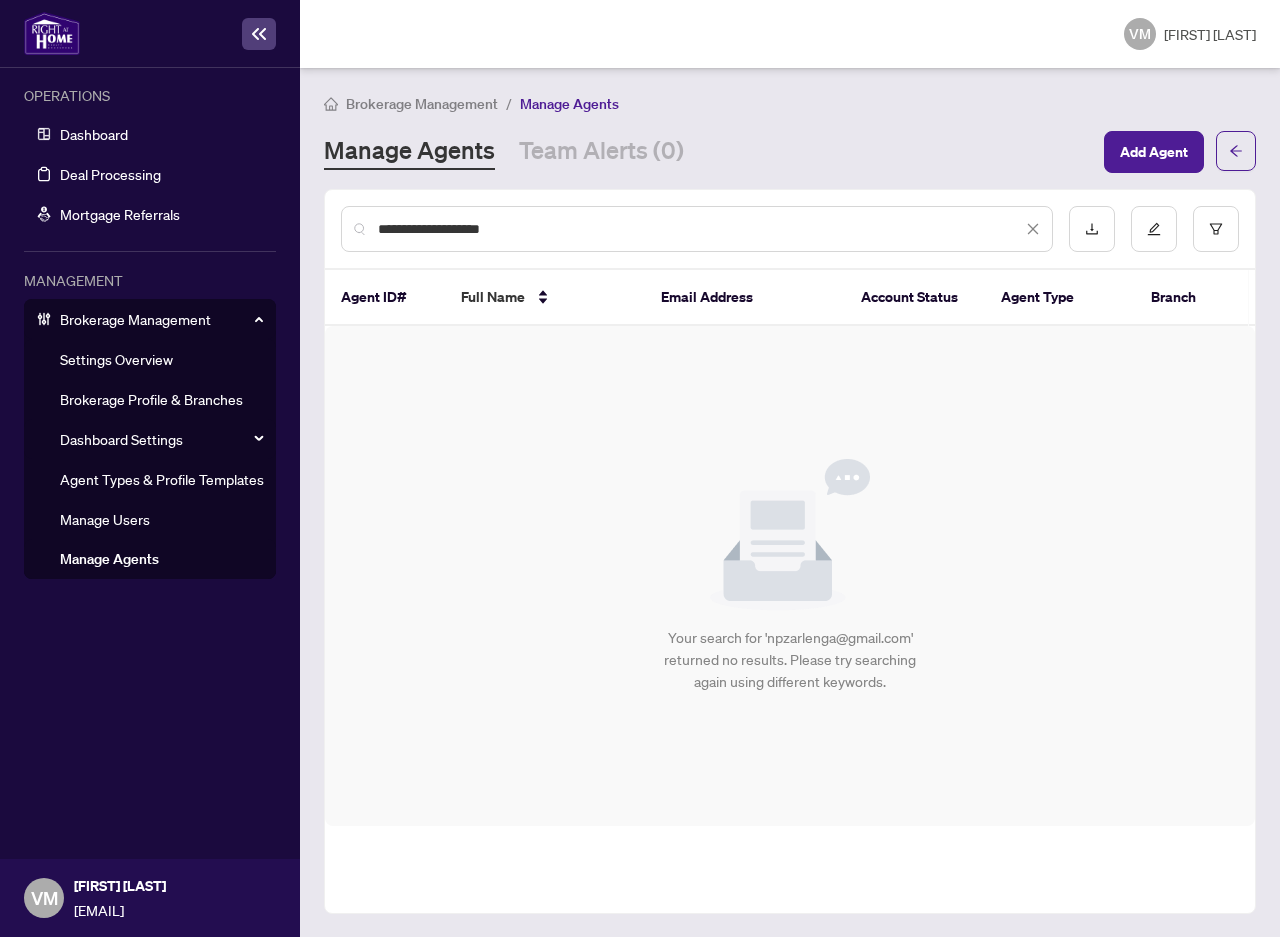 click on "Manage Agents" at bounding box center (109, 559) 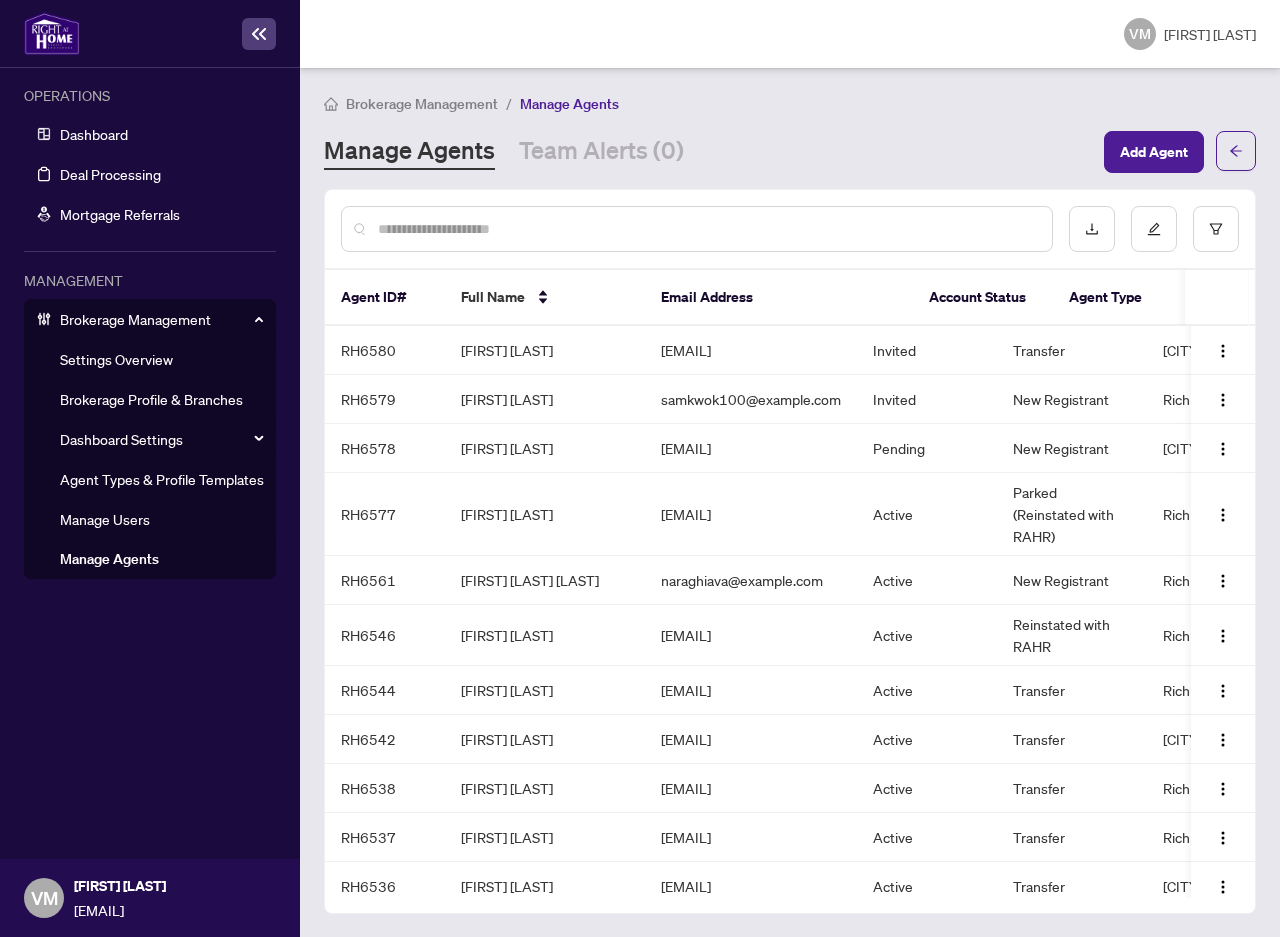 click at bounding box center [707, 229] 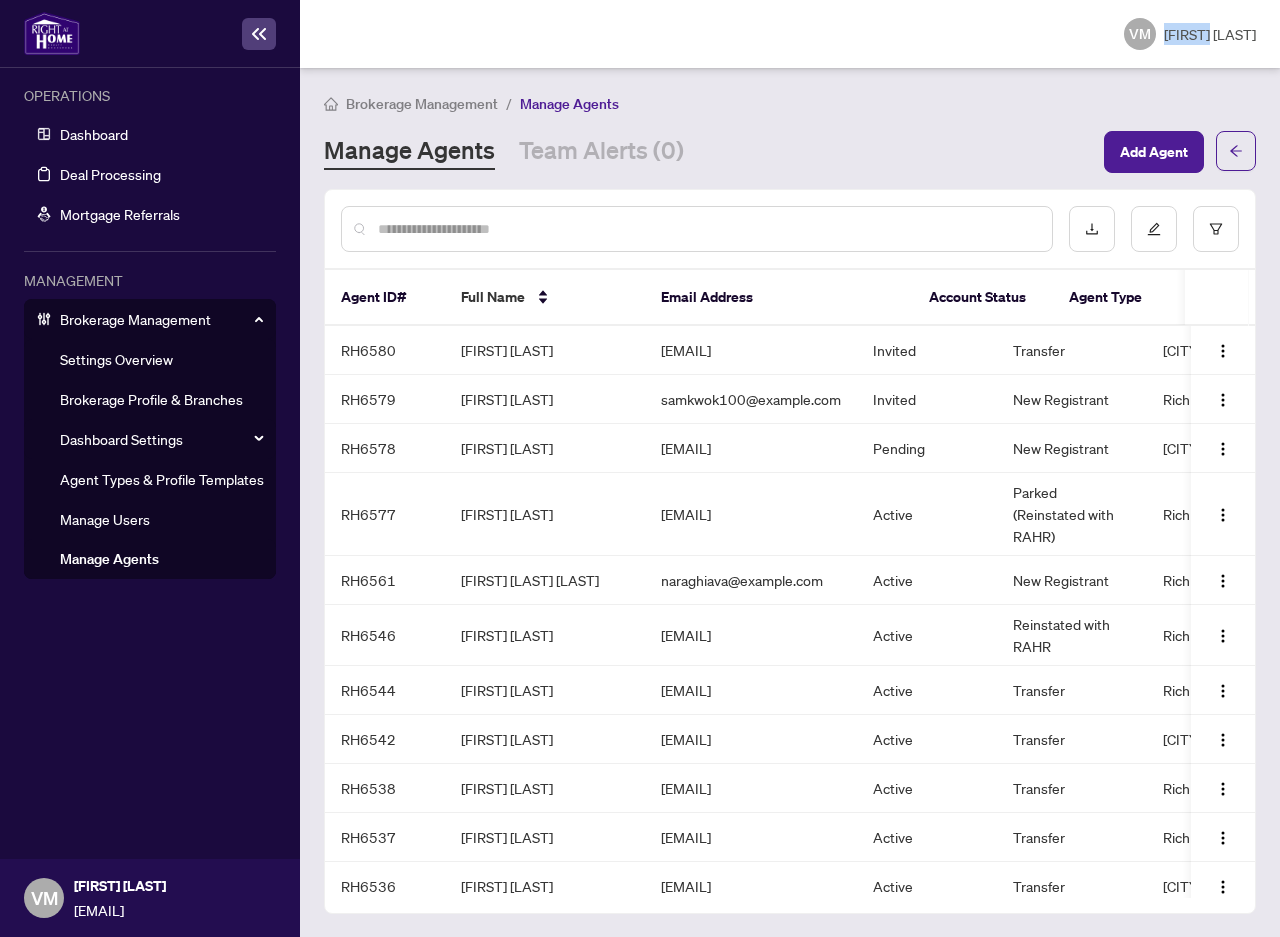 click on "[FIRST] [LAST]" at bounding box center [1210, 34] 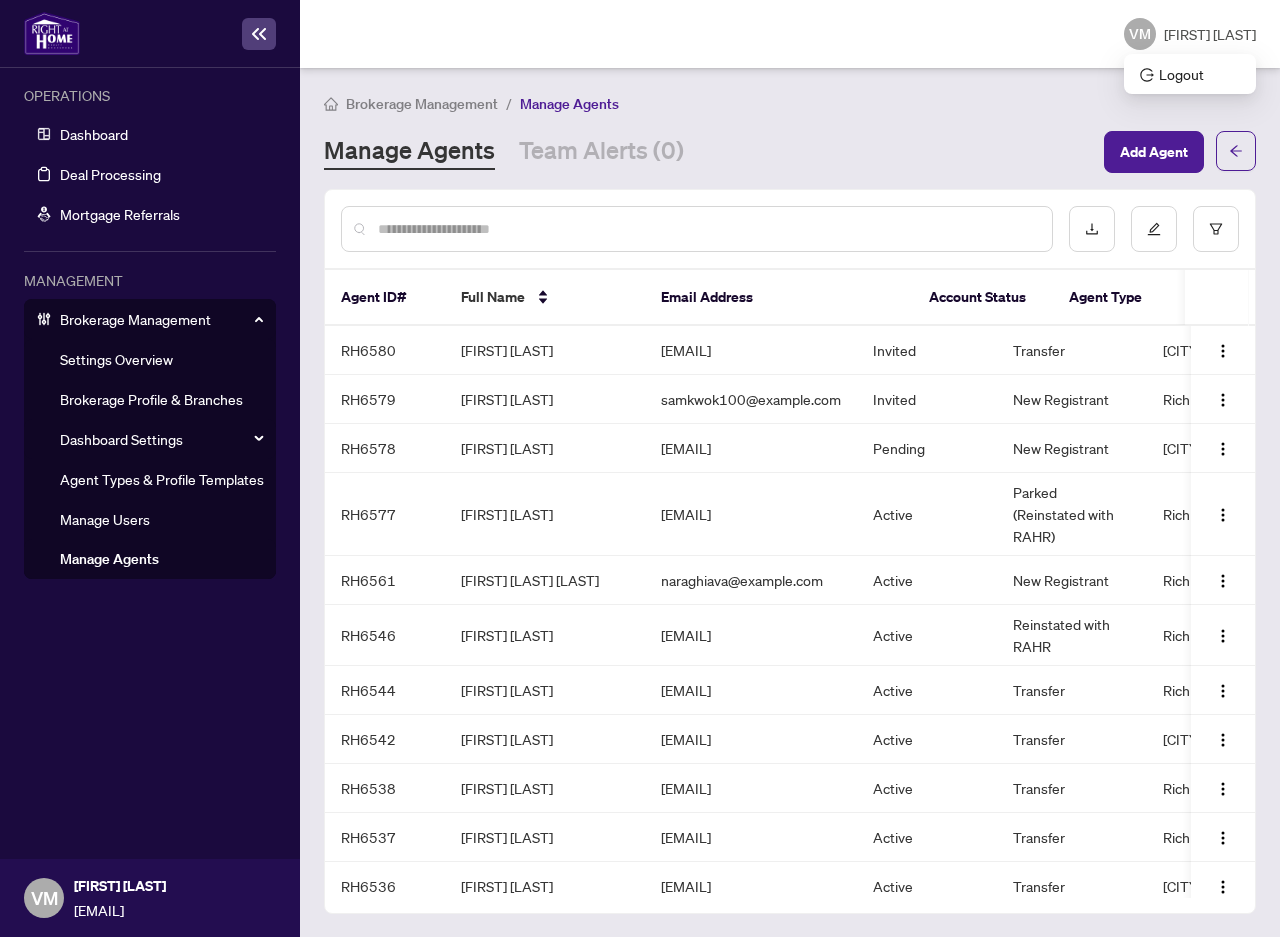 click on "[FIRST] [LAST]" at bounding box center [1210, 34] 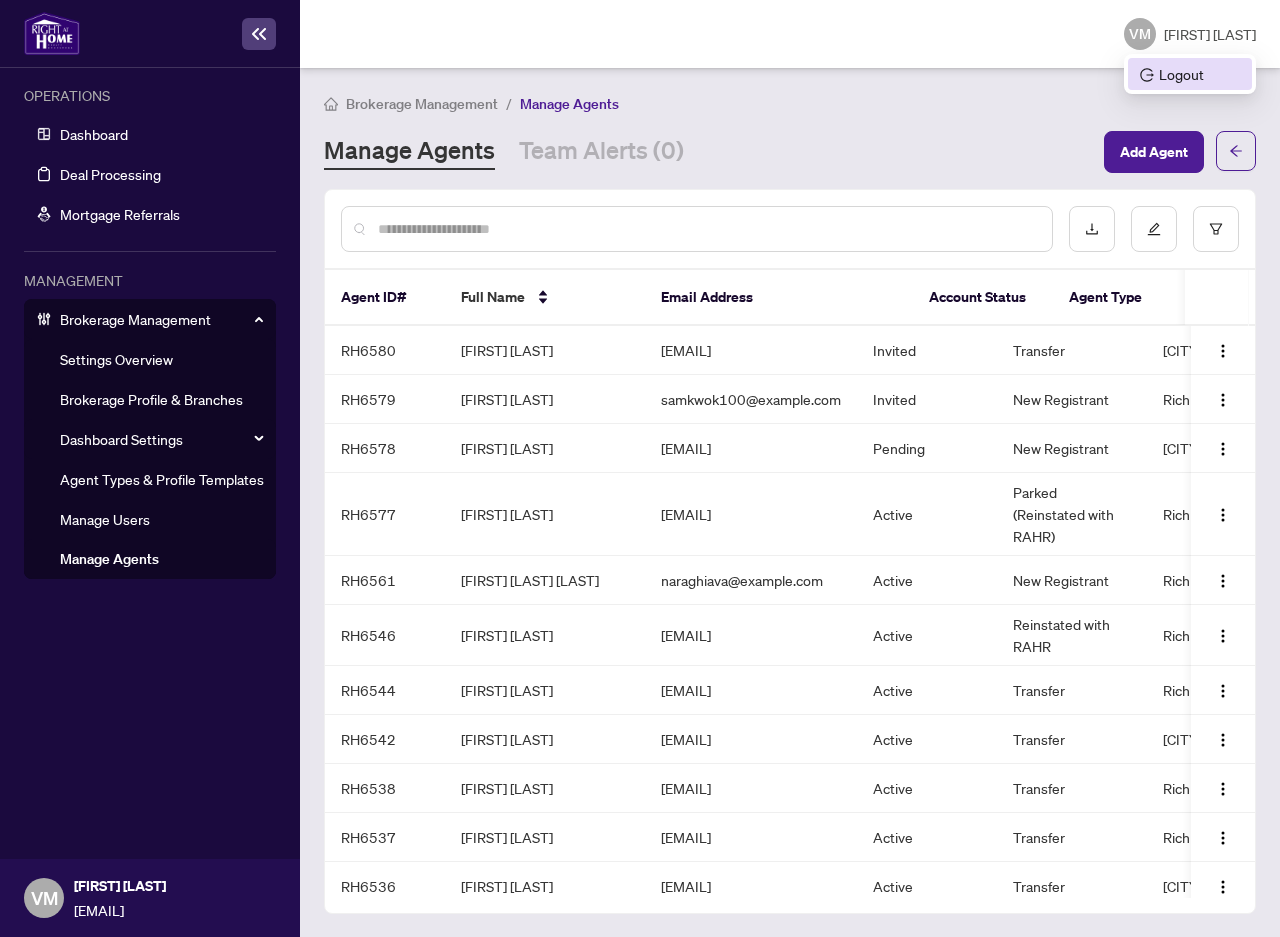 click on "Logout" at bounding box center (1190, 74) 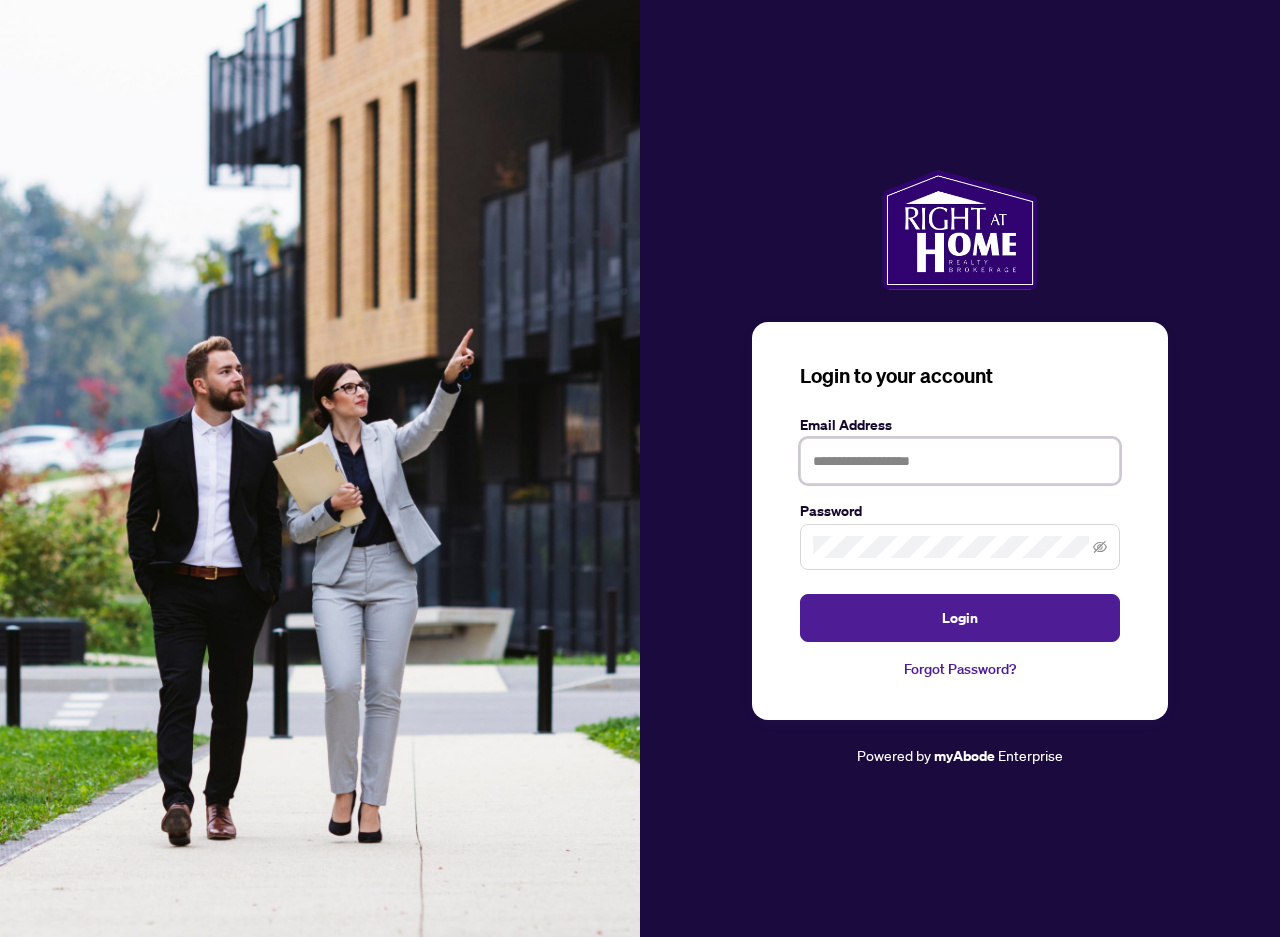 type on "**********" 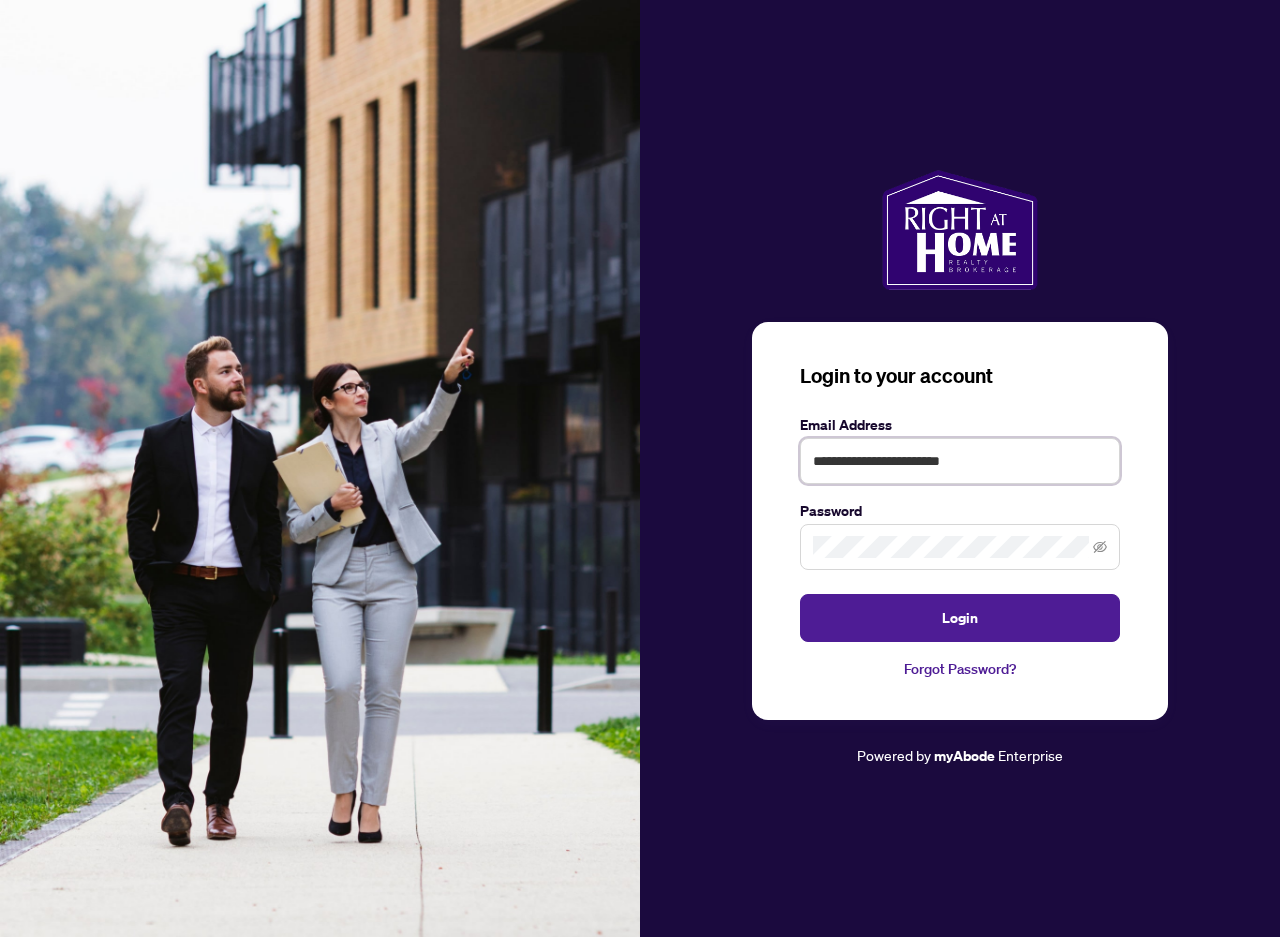 drag, startPoint x: 991, startPoint y: 461, endPoint x: 803, endPoint y: 465, distance: 188.04254 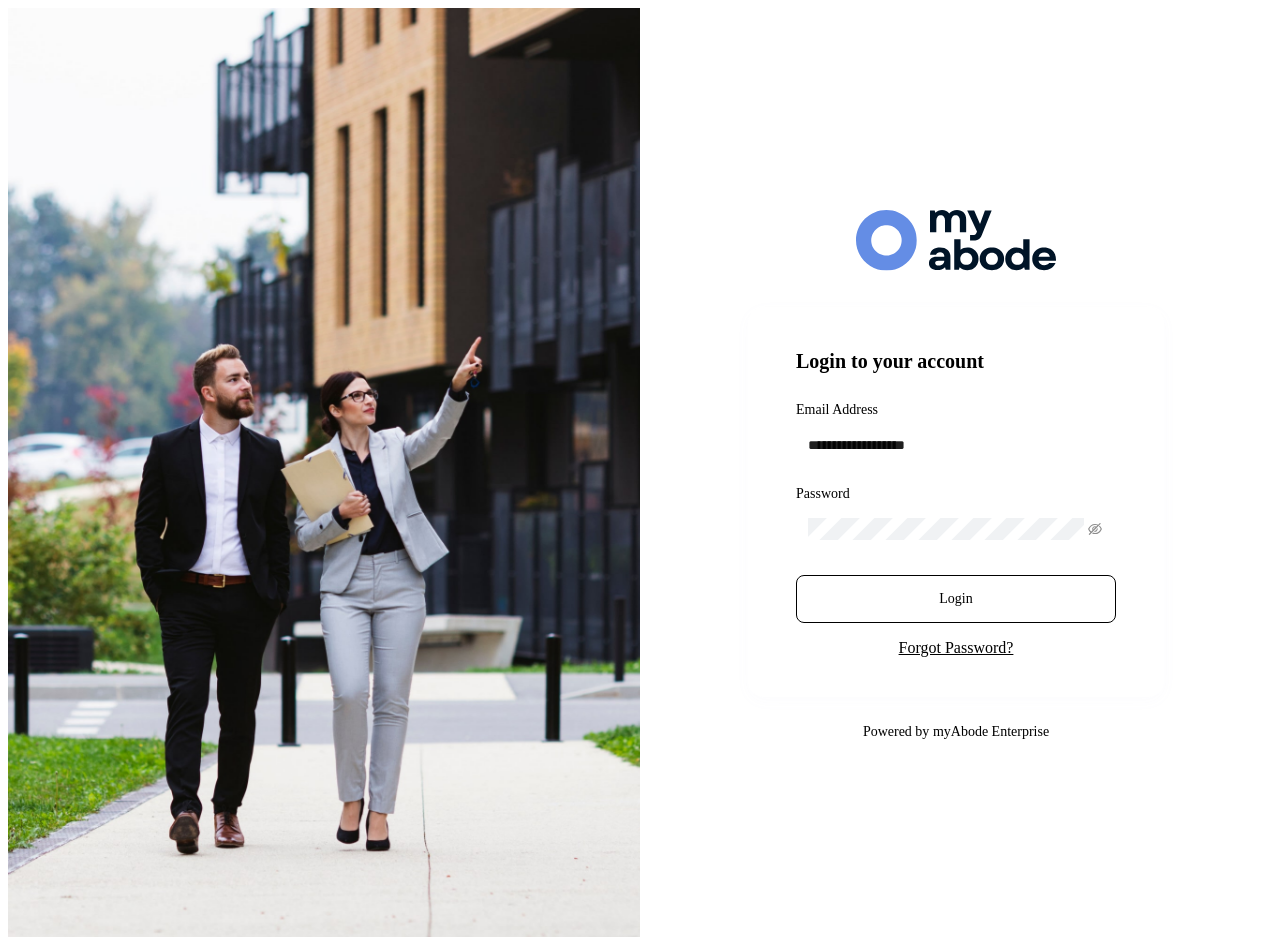 scroll, scrollTop: 0, scrollLeft: 0, axis: both 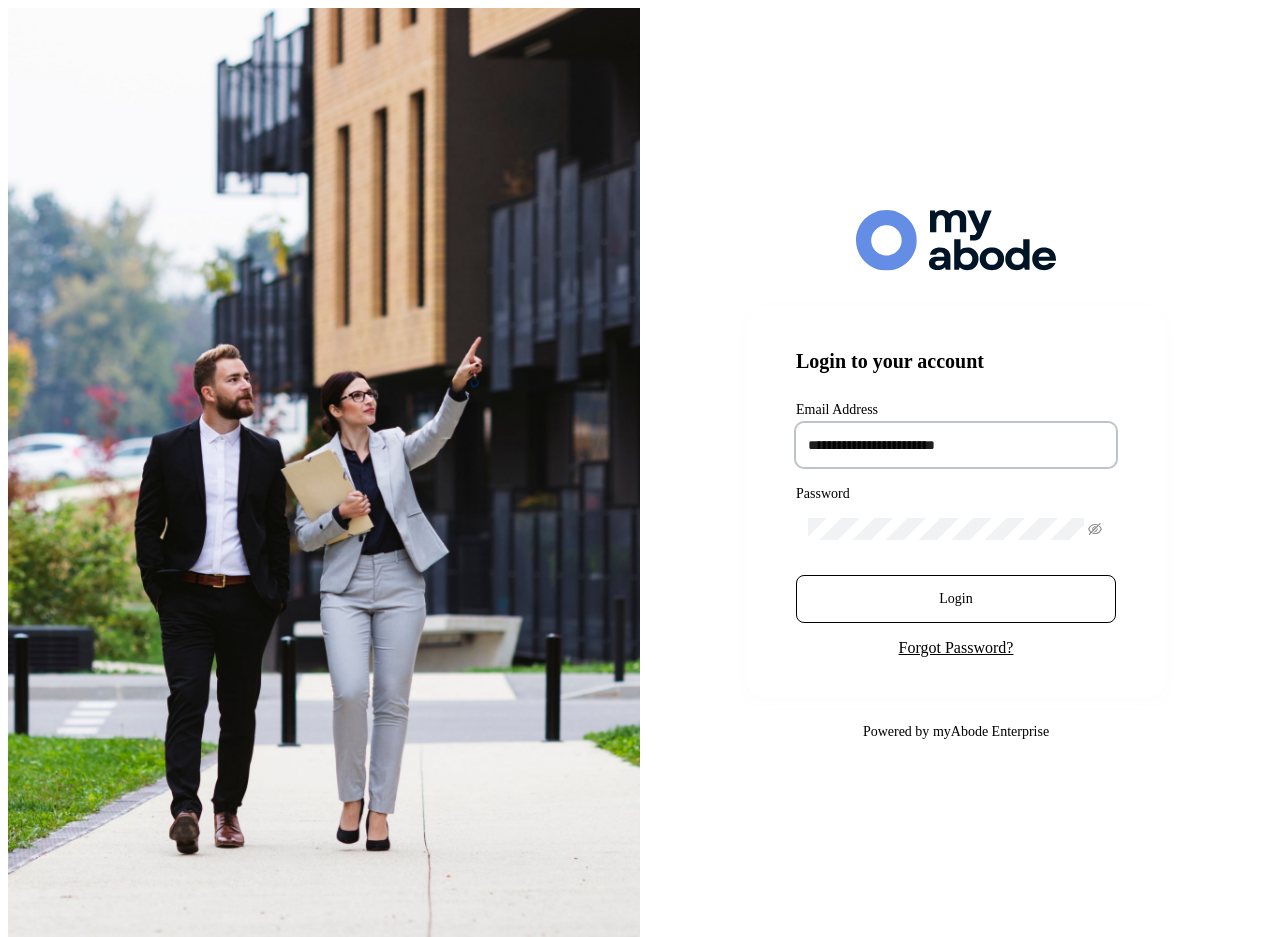 drag, startPoint x: 991, startPoint y: 440, endPoint x: 777, endPoint y: 436, distance: 214.03738 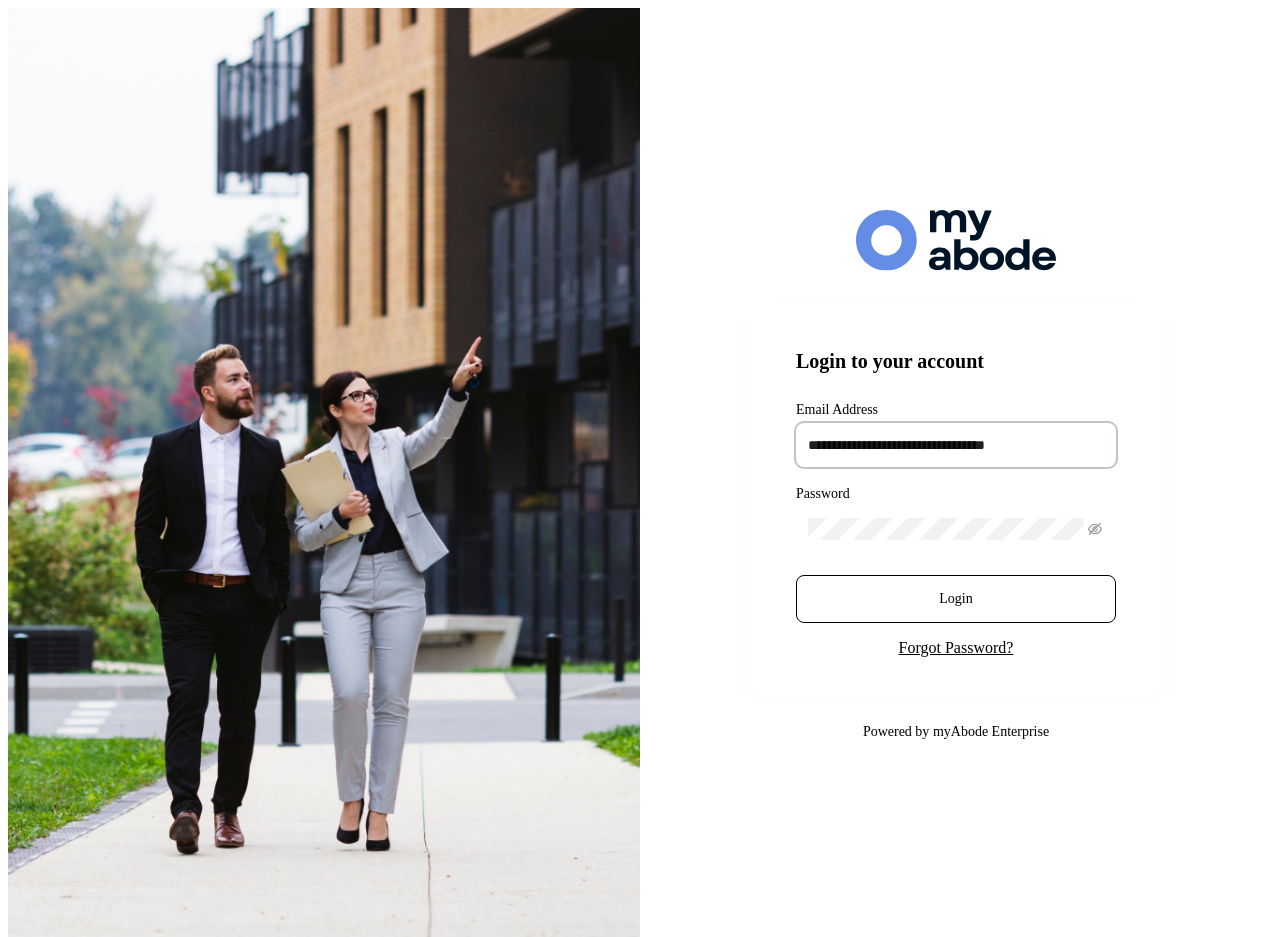type on "**********" 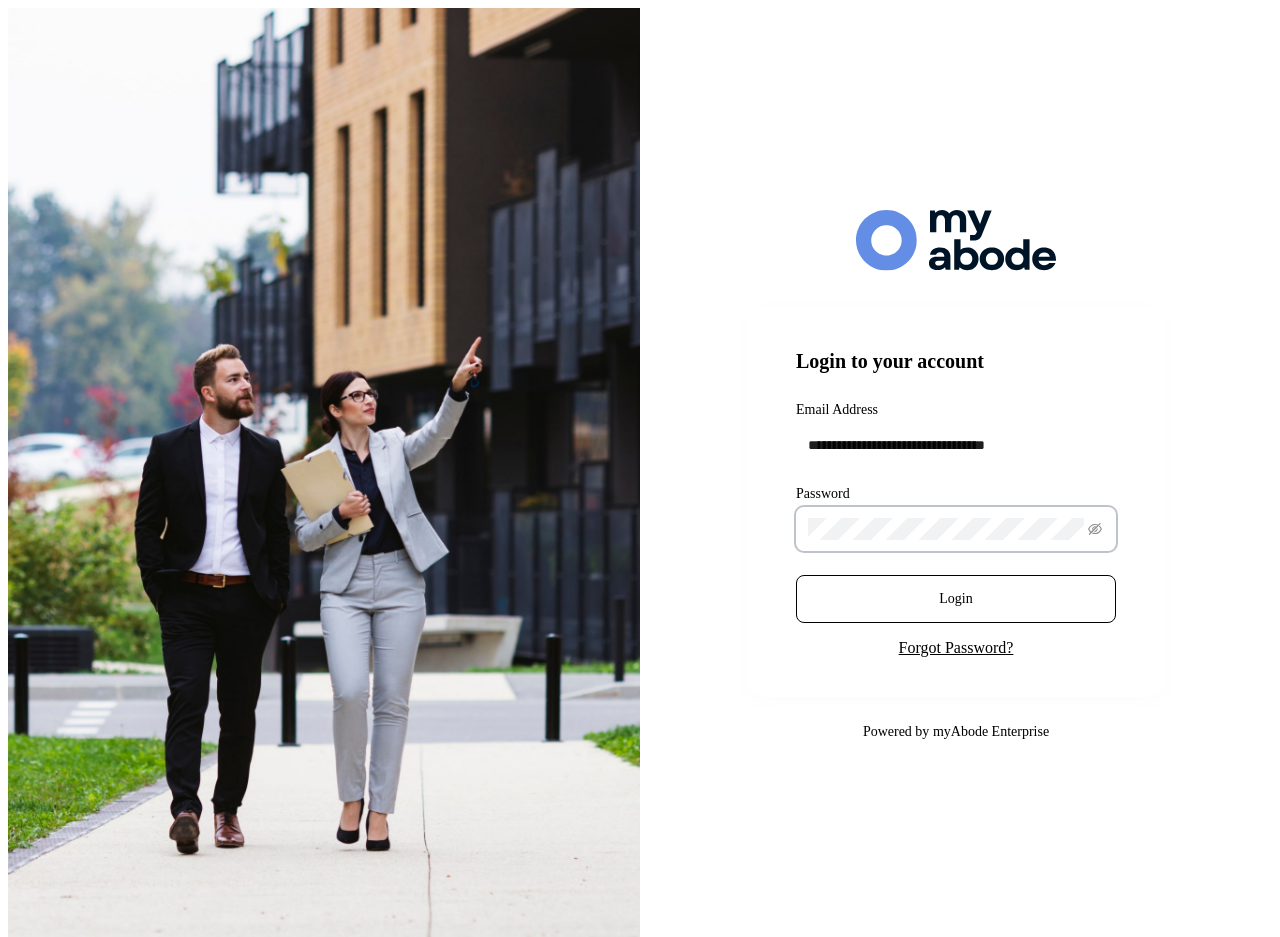 click at bounding box center (956, 529) 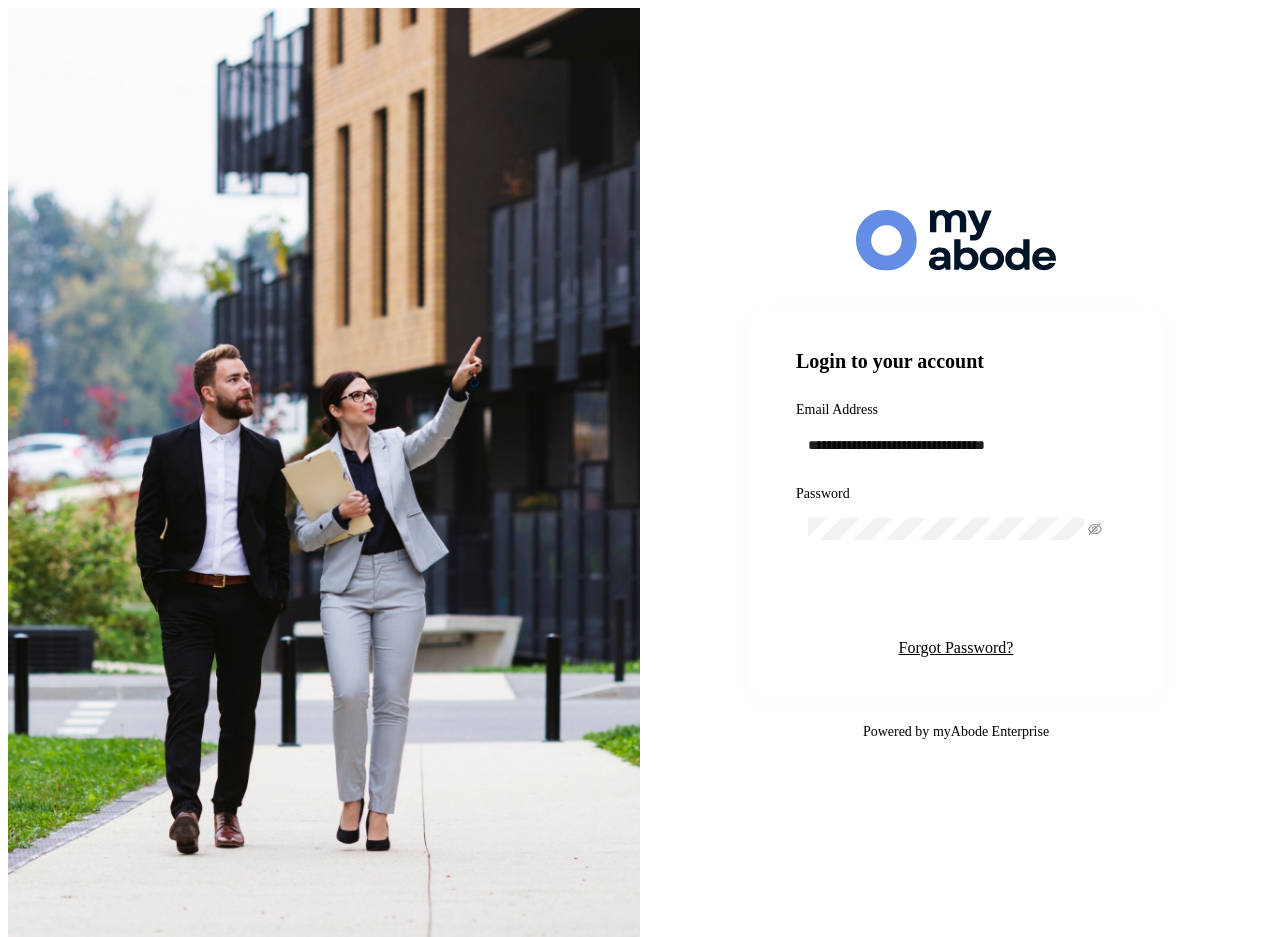 click on "Login" at bounding box center [956, 599] 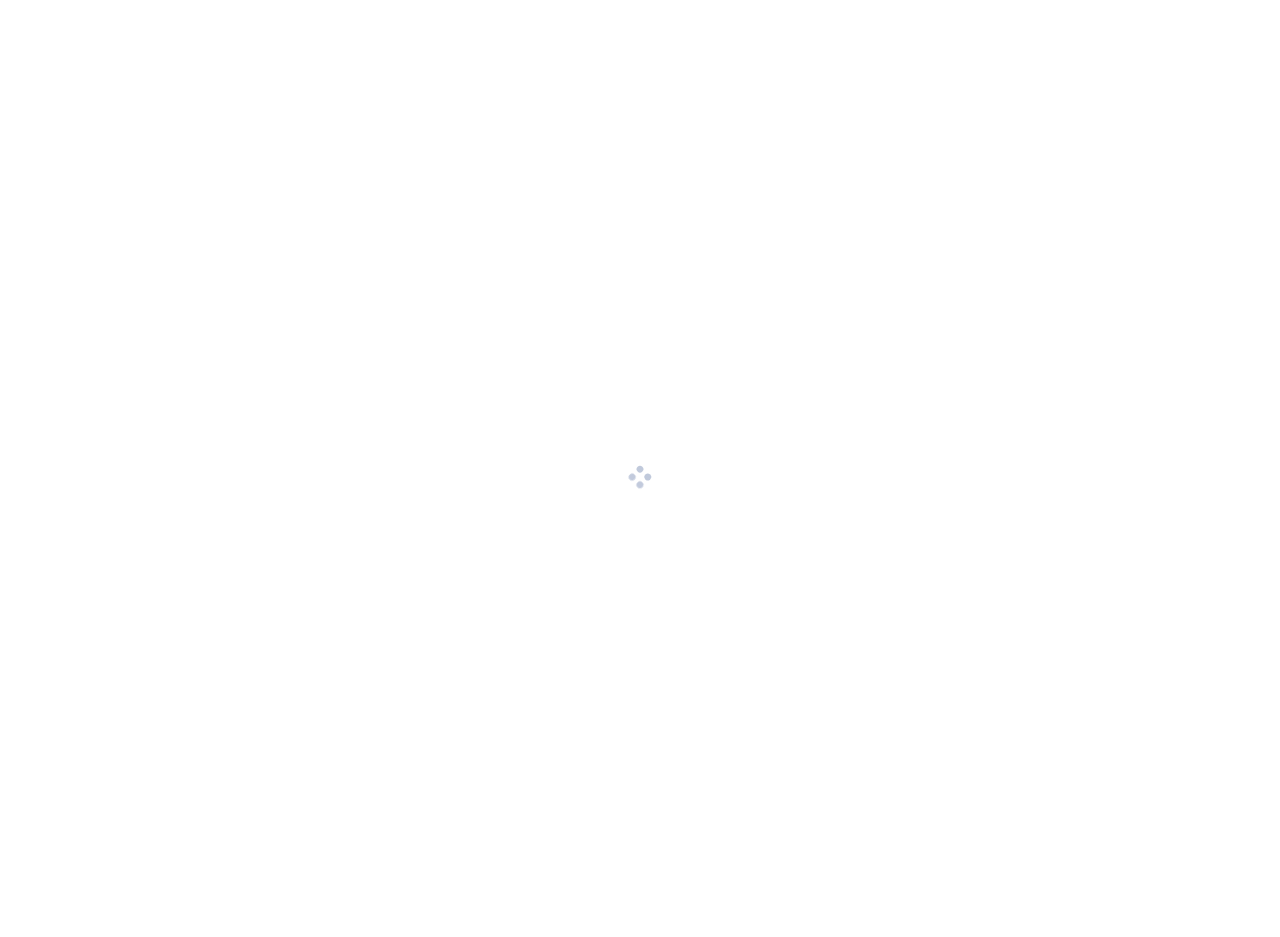 scroll, scrollTop: 0, scrollLeft: 0, axis: both 